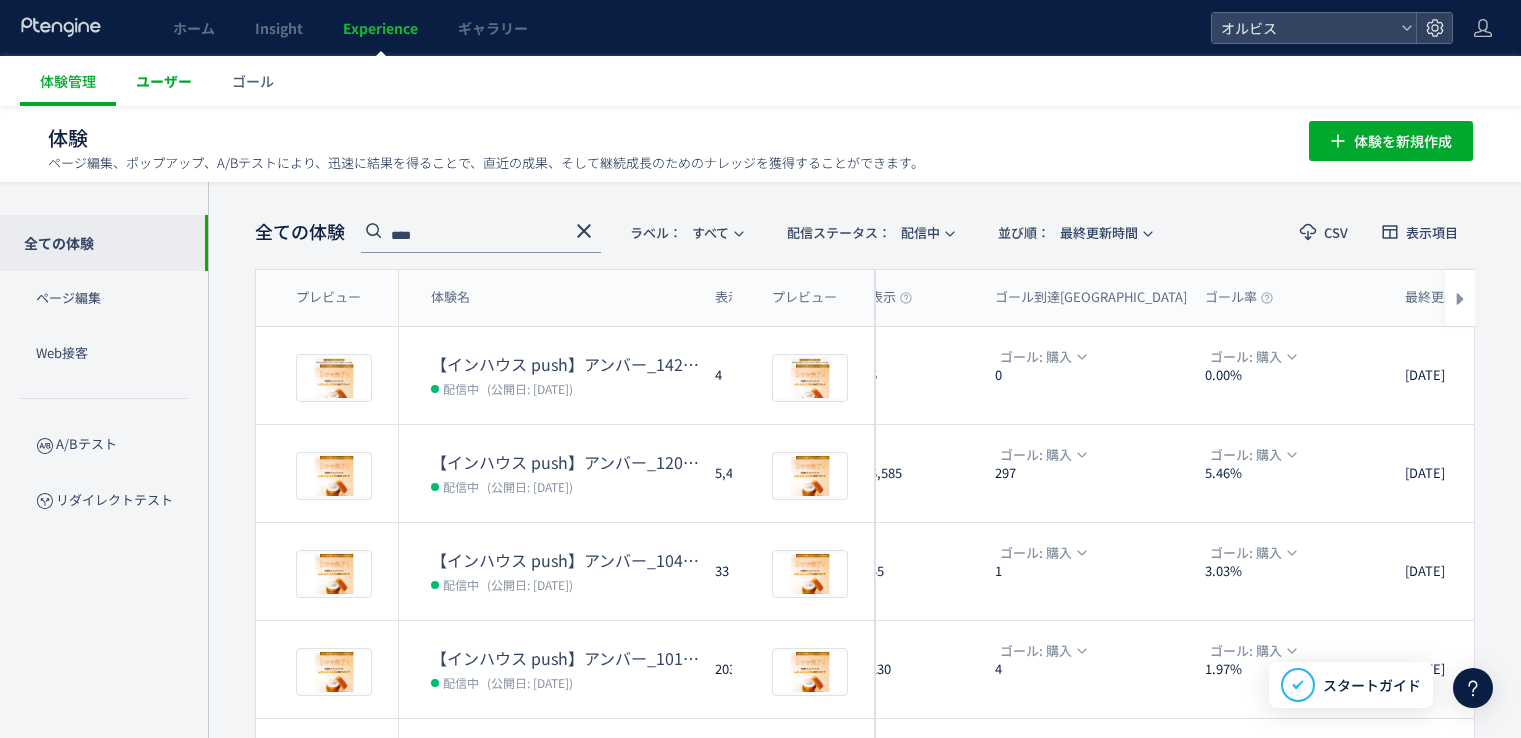 scroll, scrollTop: 0, scrollLeft: 0, axis: both 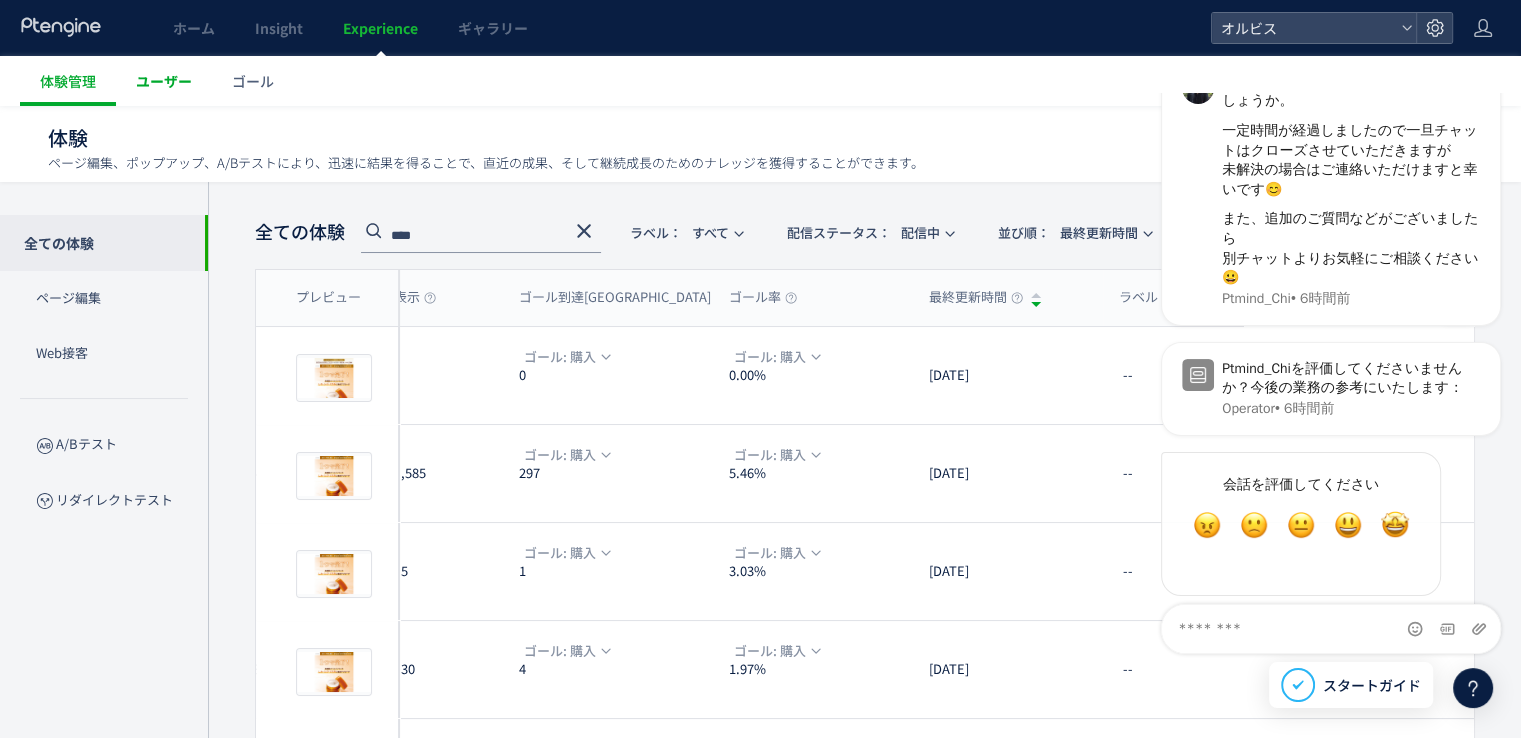 click on "ユーザー" at bounding box center (164, 81) 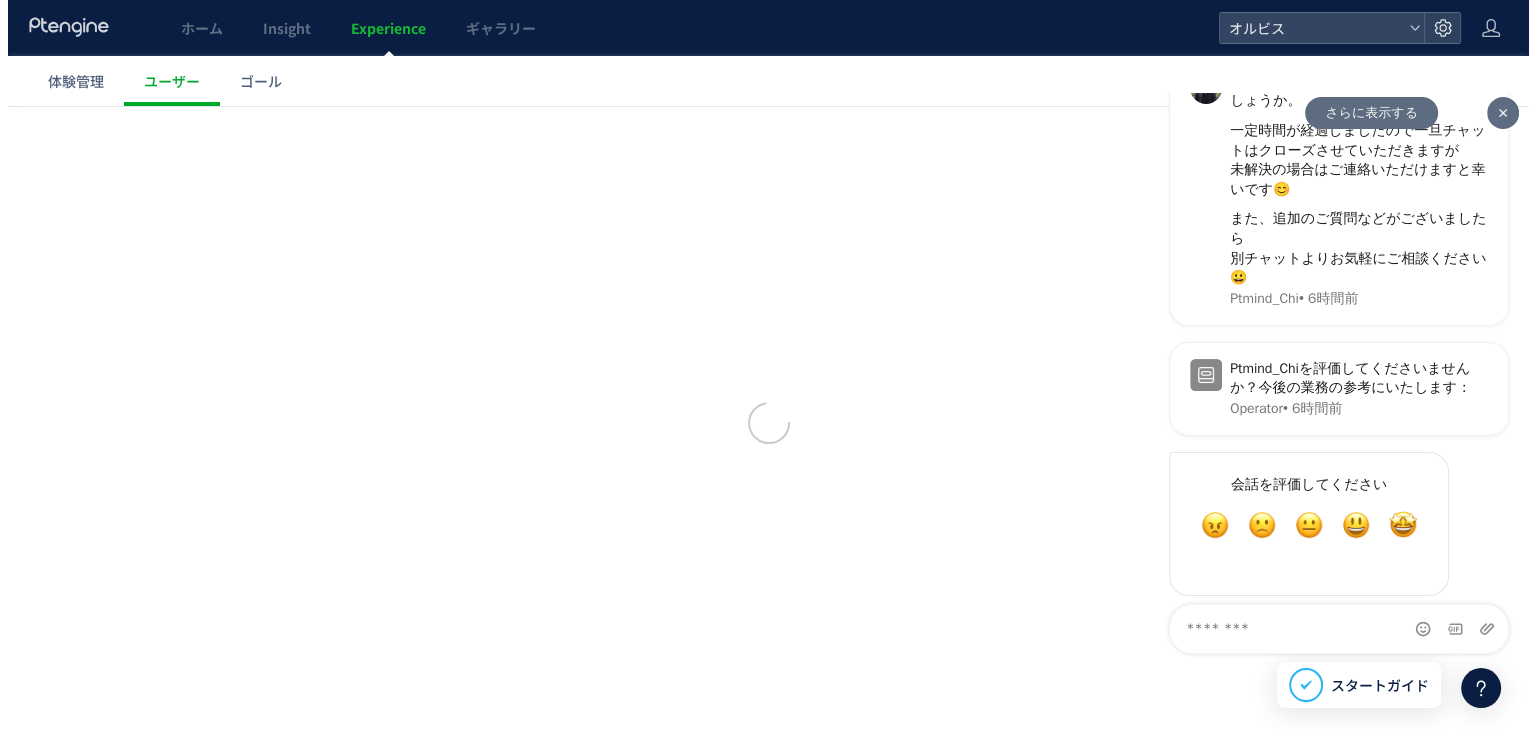 scroll, scrollTop: 0, scrollLeft: 0, axis: both 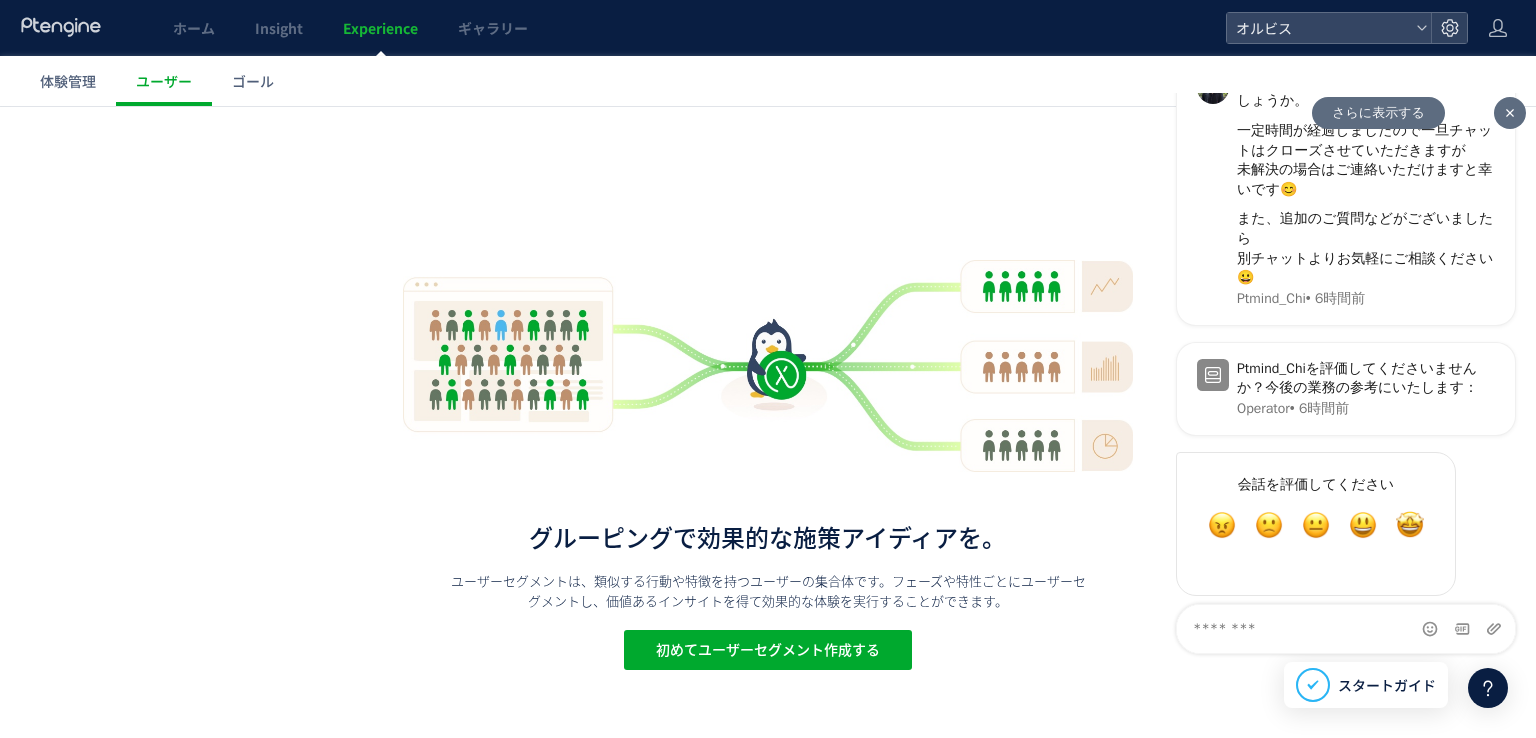 click on "さらに表示する" at bounding box center (1378, 112) 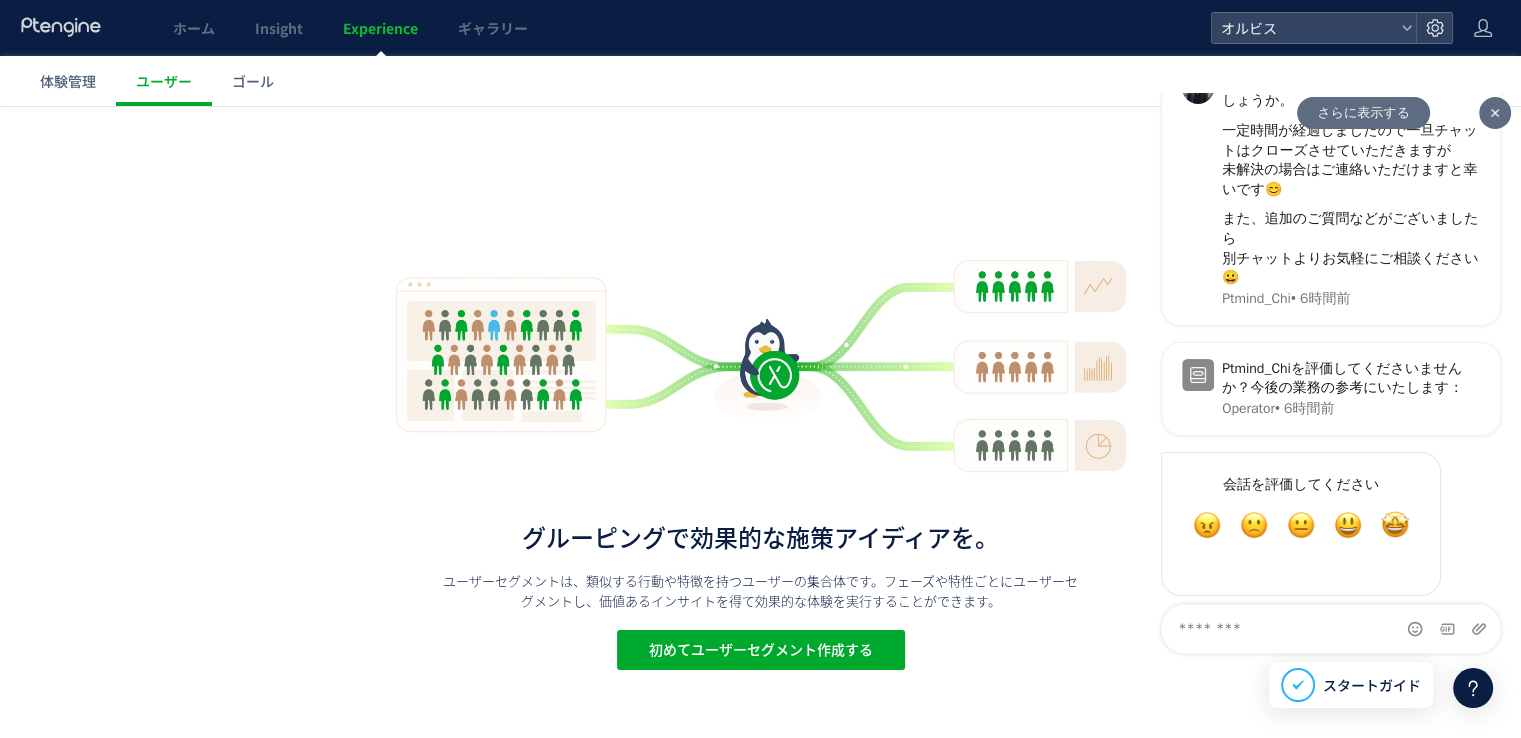 click on "会話を評価してください とてもひどい 悪い OK 素晴らしい 完璧" at bounding box center (1331, 527) 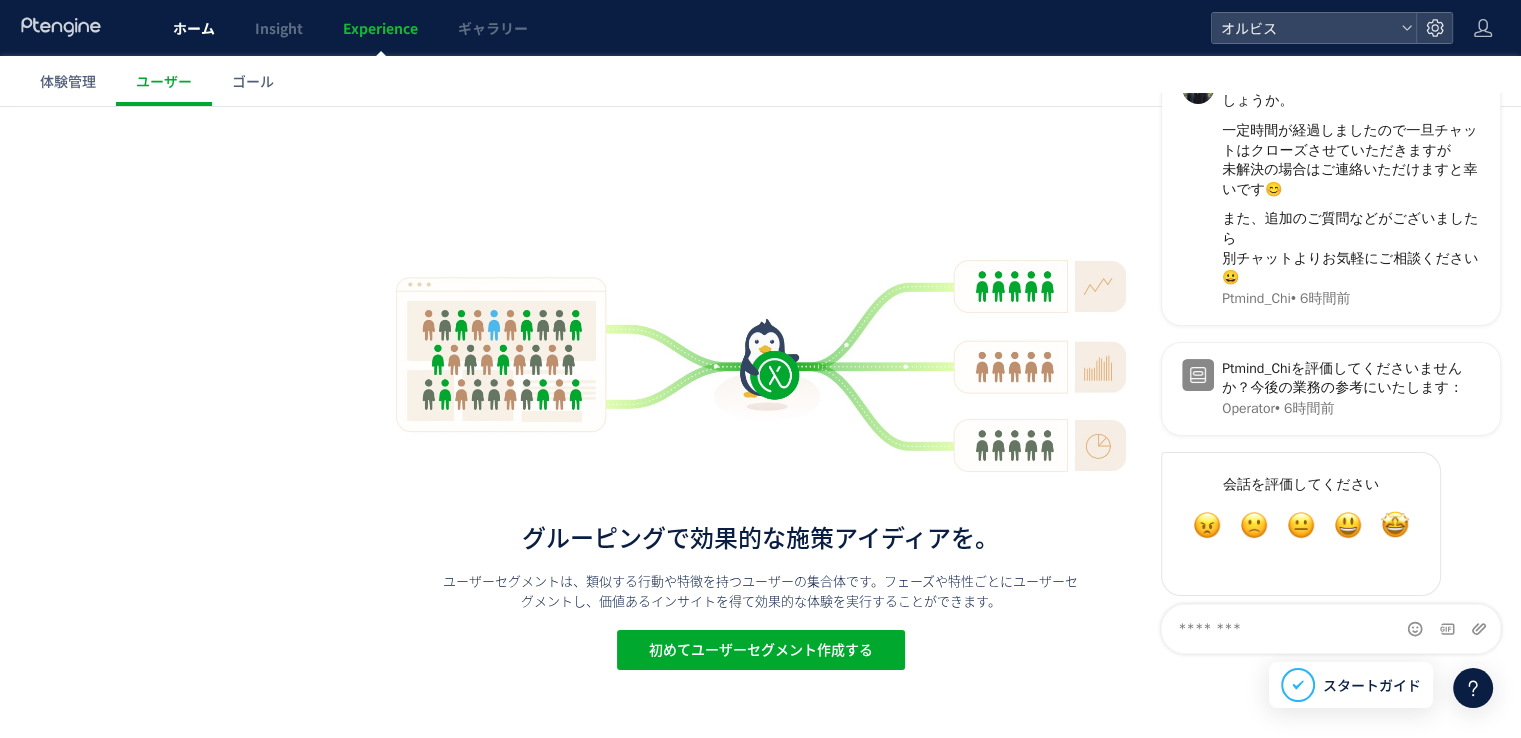 click on "ホーム" at bounding box center (194, 28) 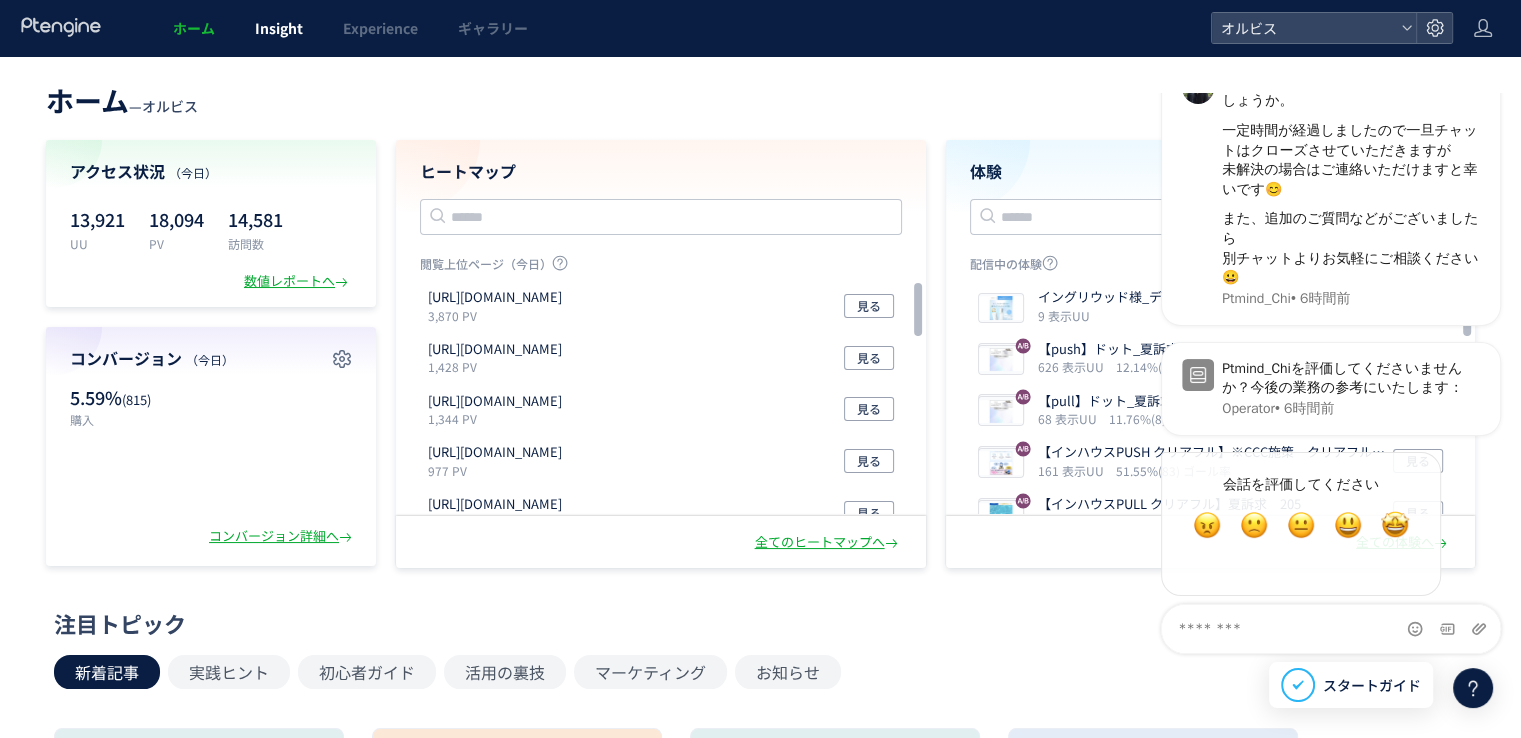 click on "Insight" at bounding box center [279, 28] 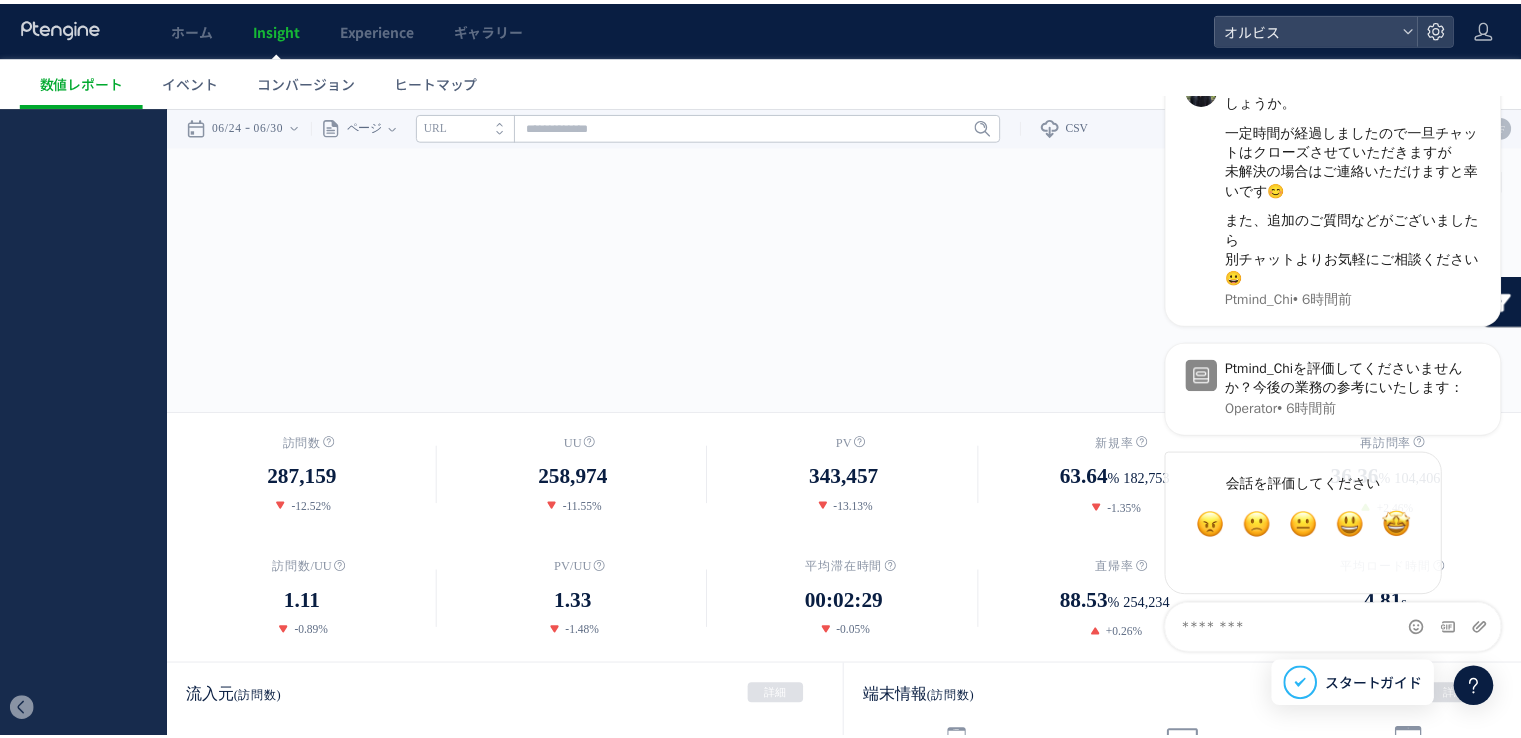 scroll, scrollTop: 0, scrollLeft: 0, axis: both 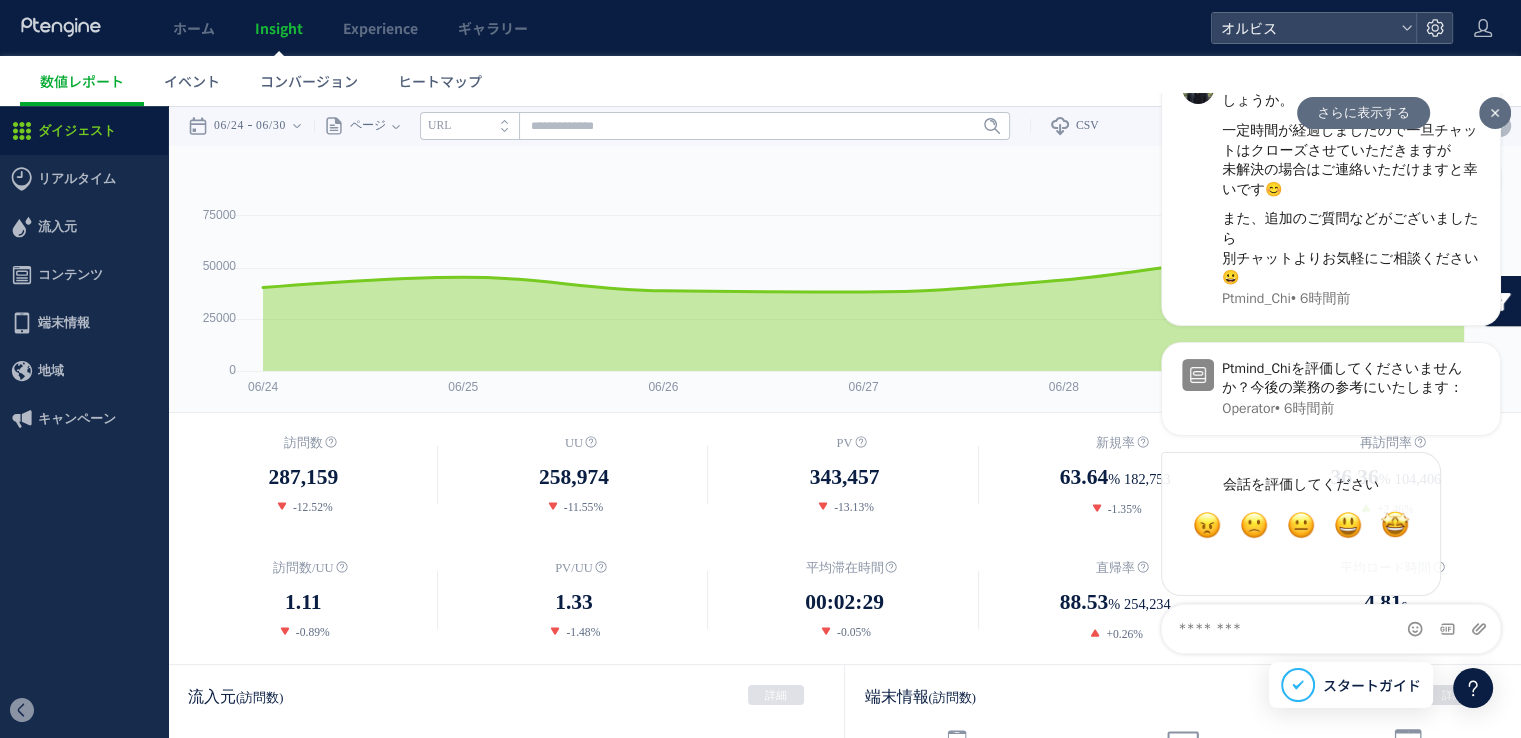 click at bounding box center [1495, 112] 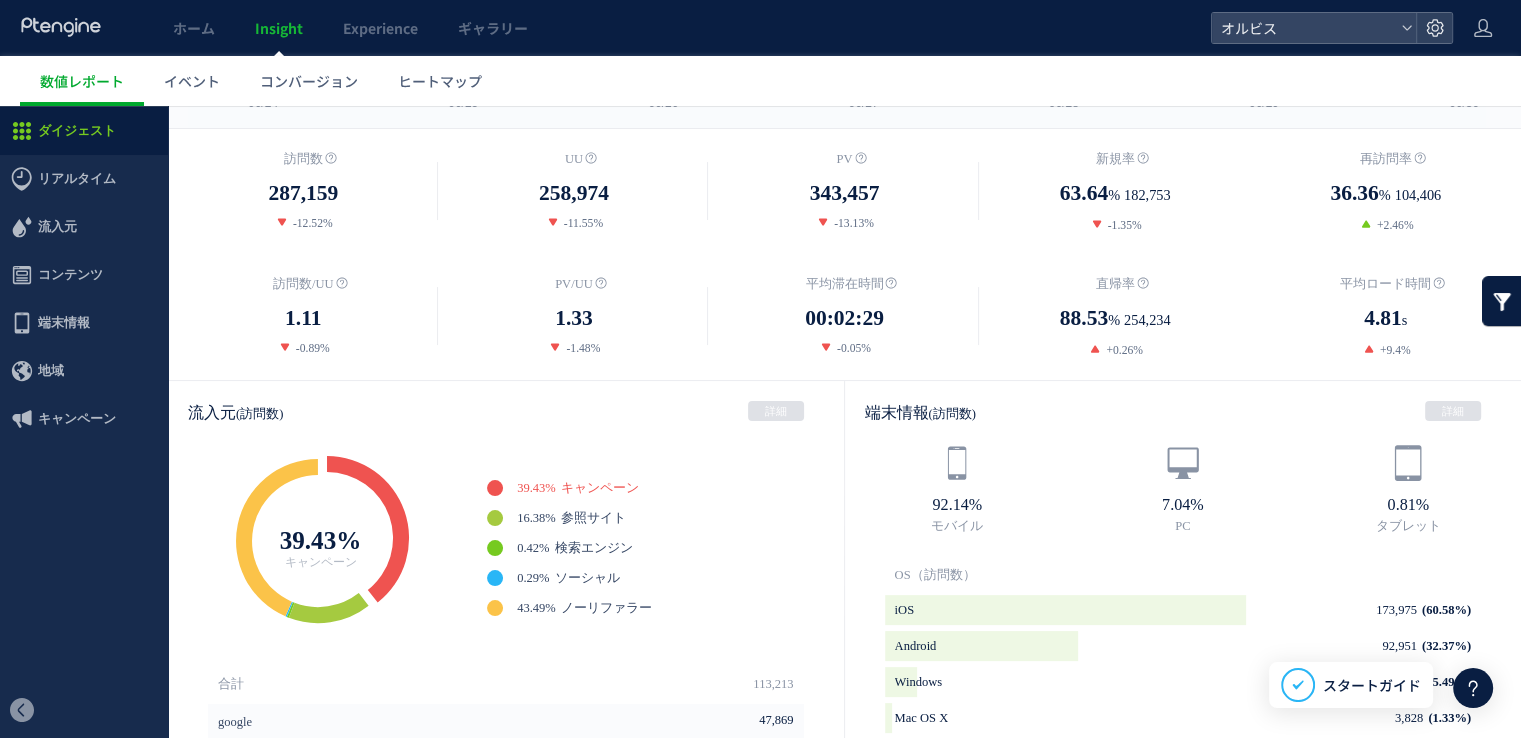 scroll, scrollTop: 0, scrollLeft: 0, axis: both 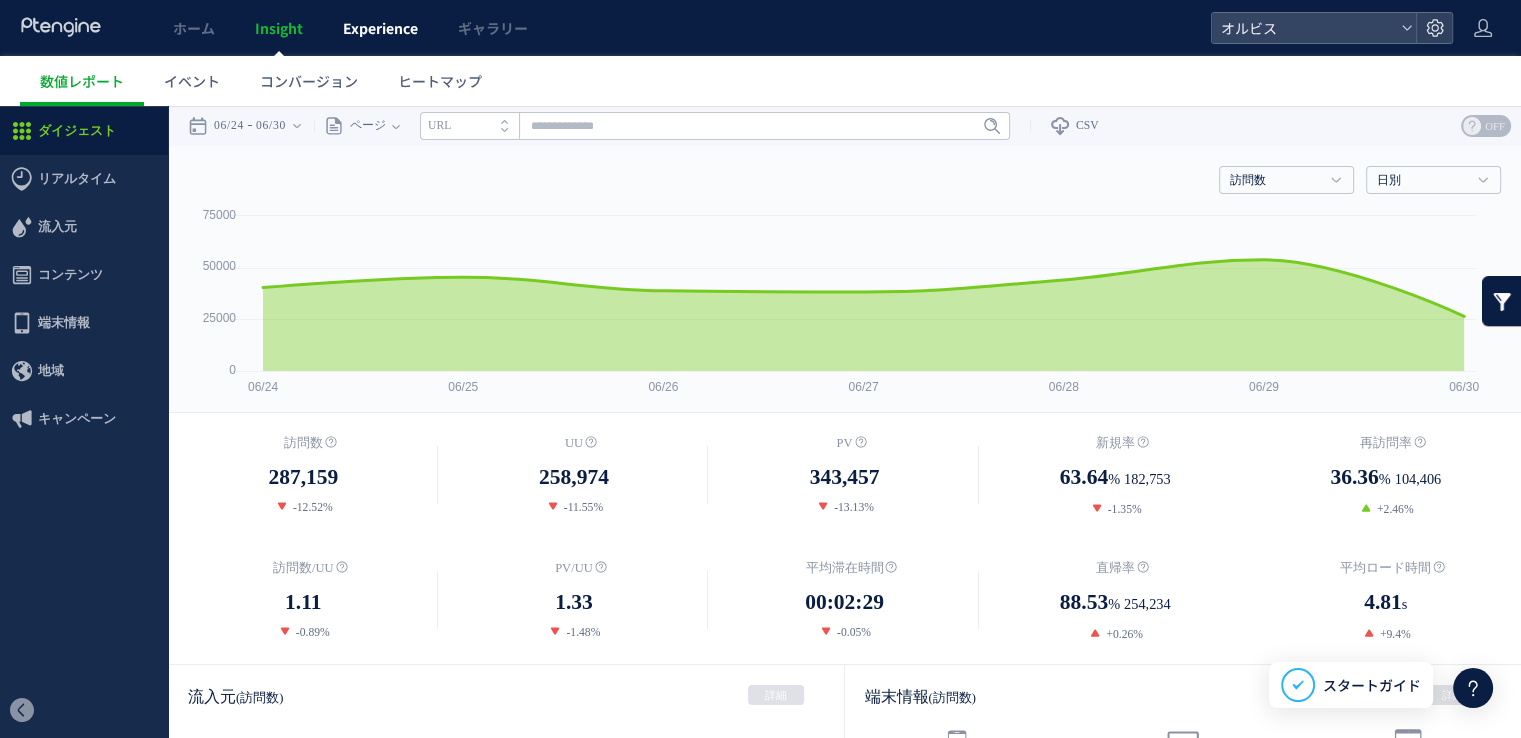 click on "Experience" at bounding box center [380, 28] 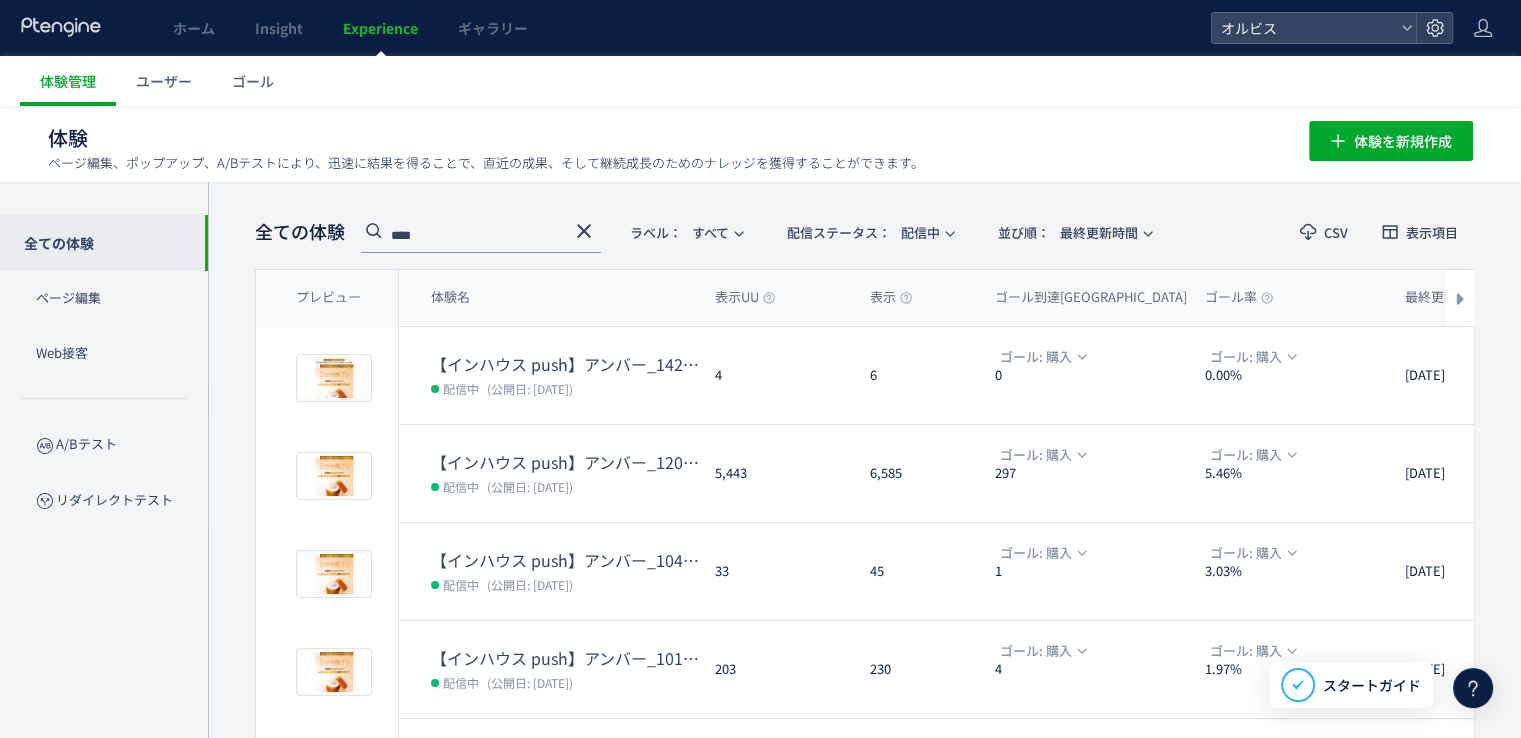 click 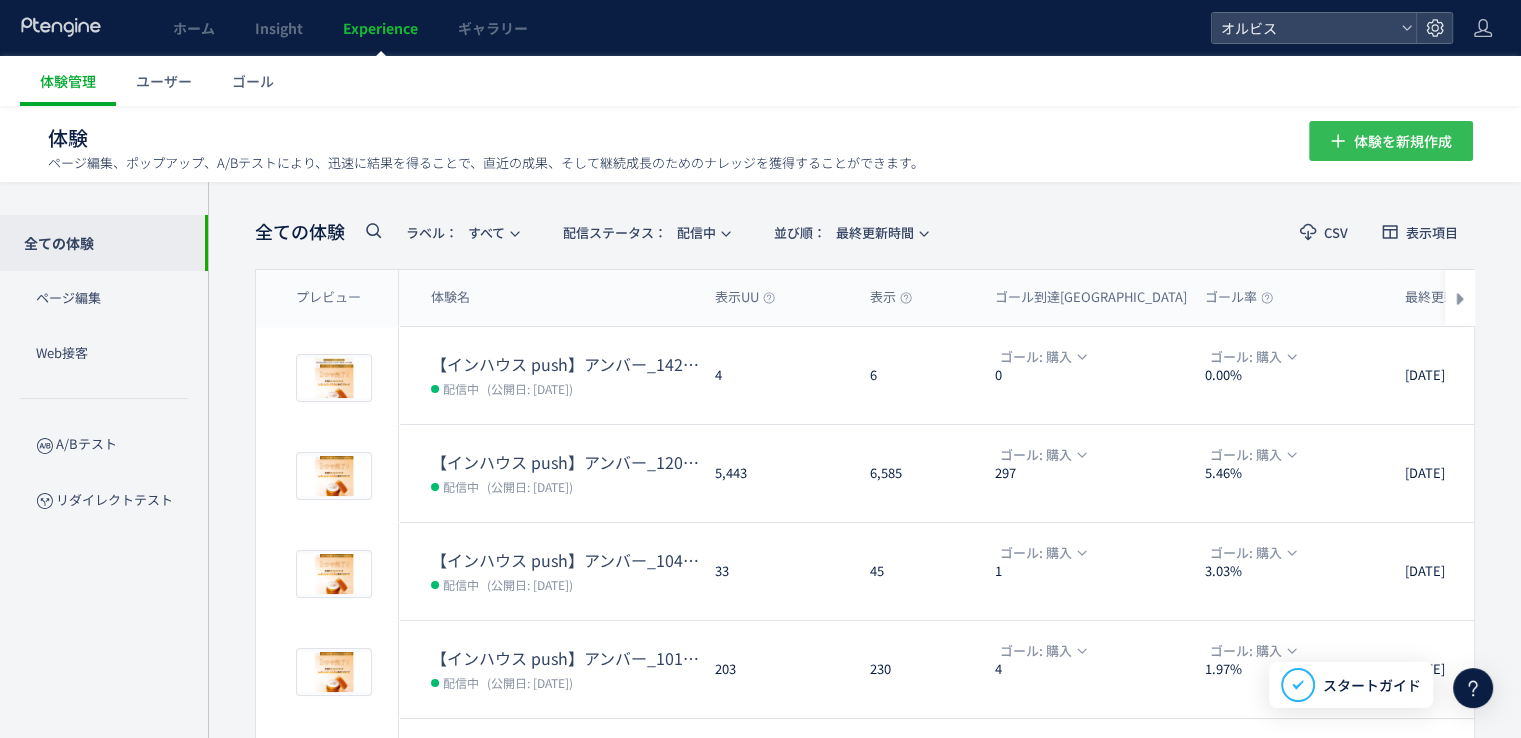 click on "体験を新規作成" at bounding box center (1403, 141) 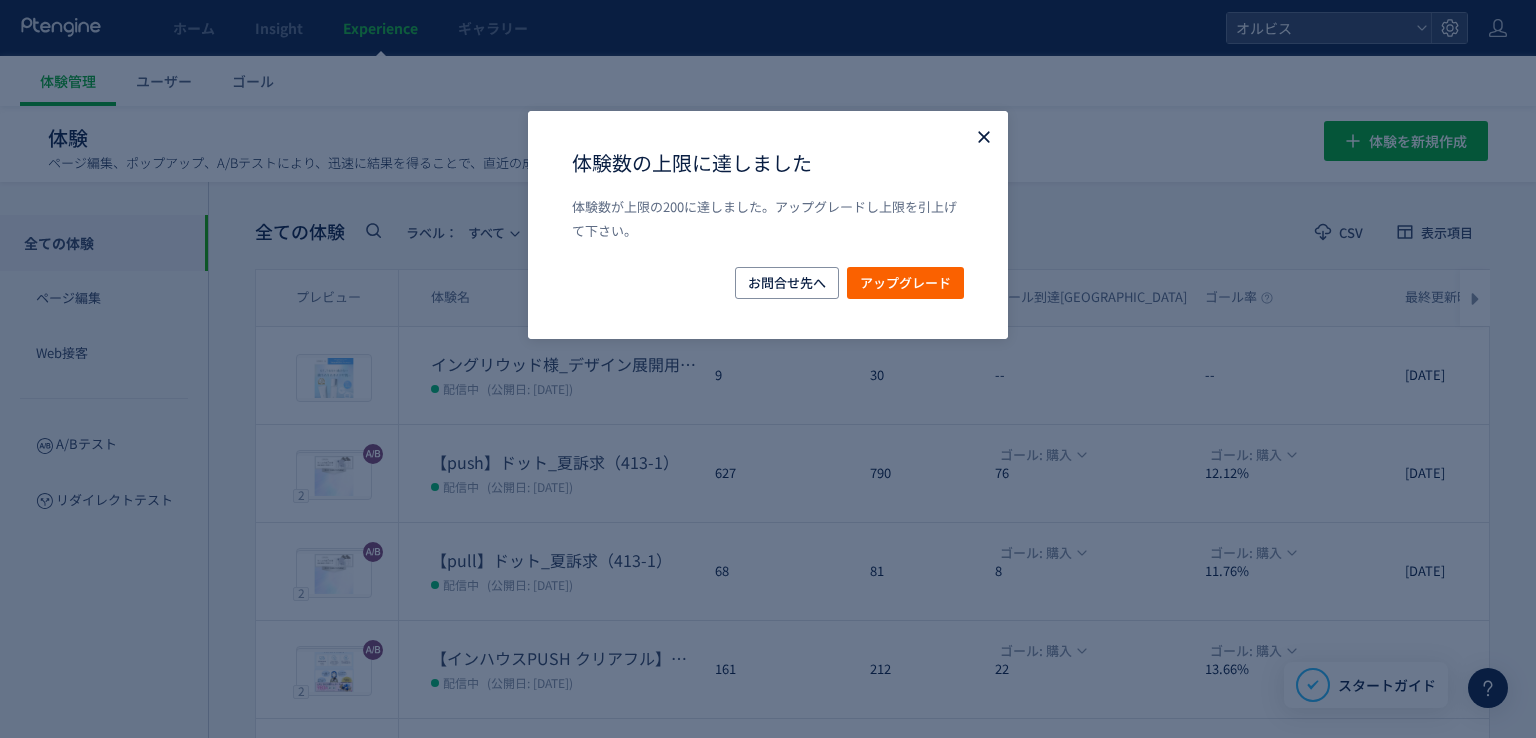 click 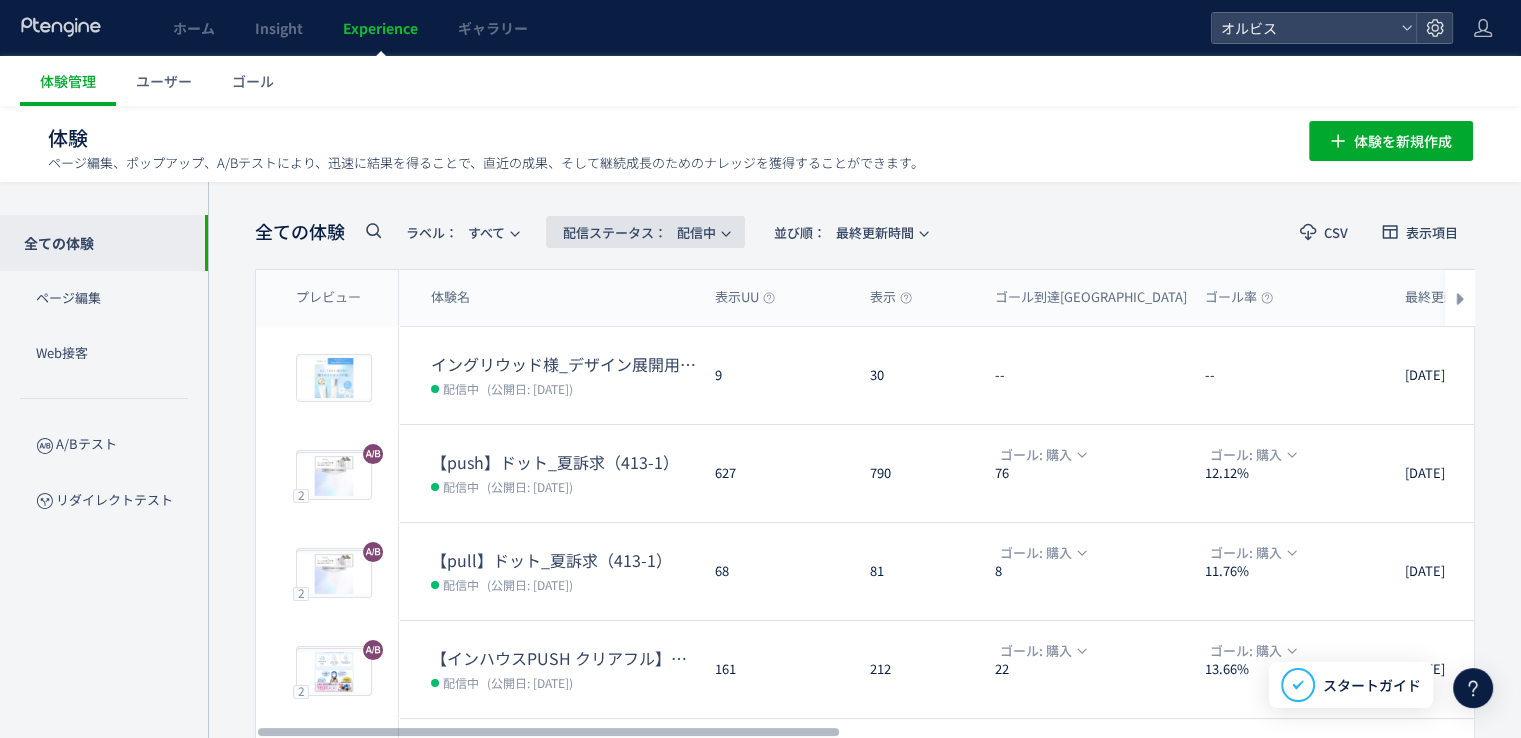 click on "配信ステータス​：  配信中" 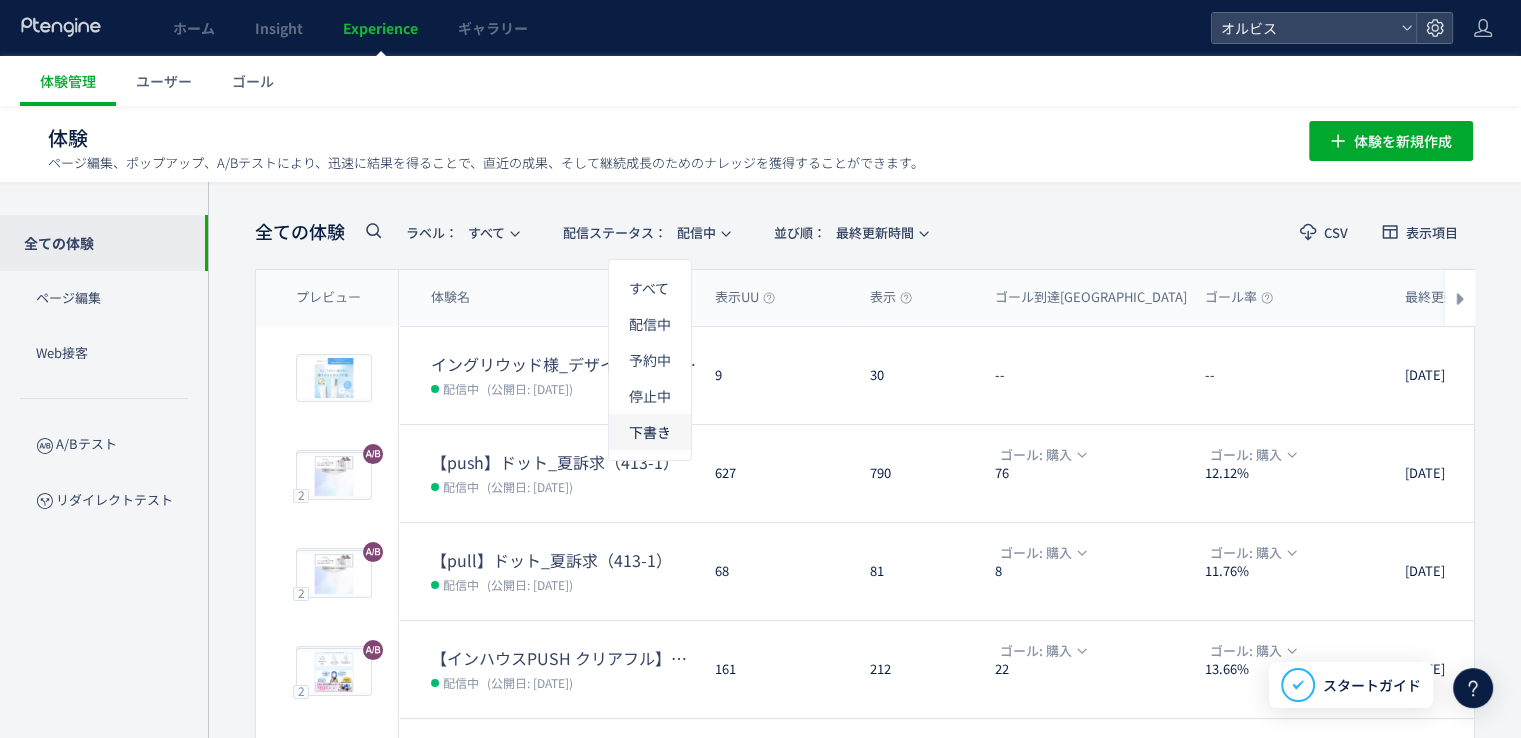 click on "下書き" 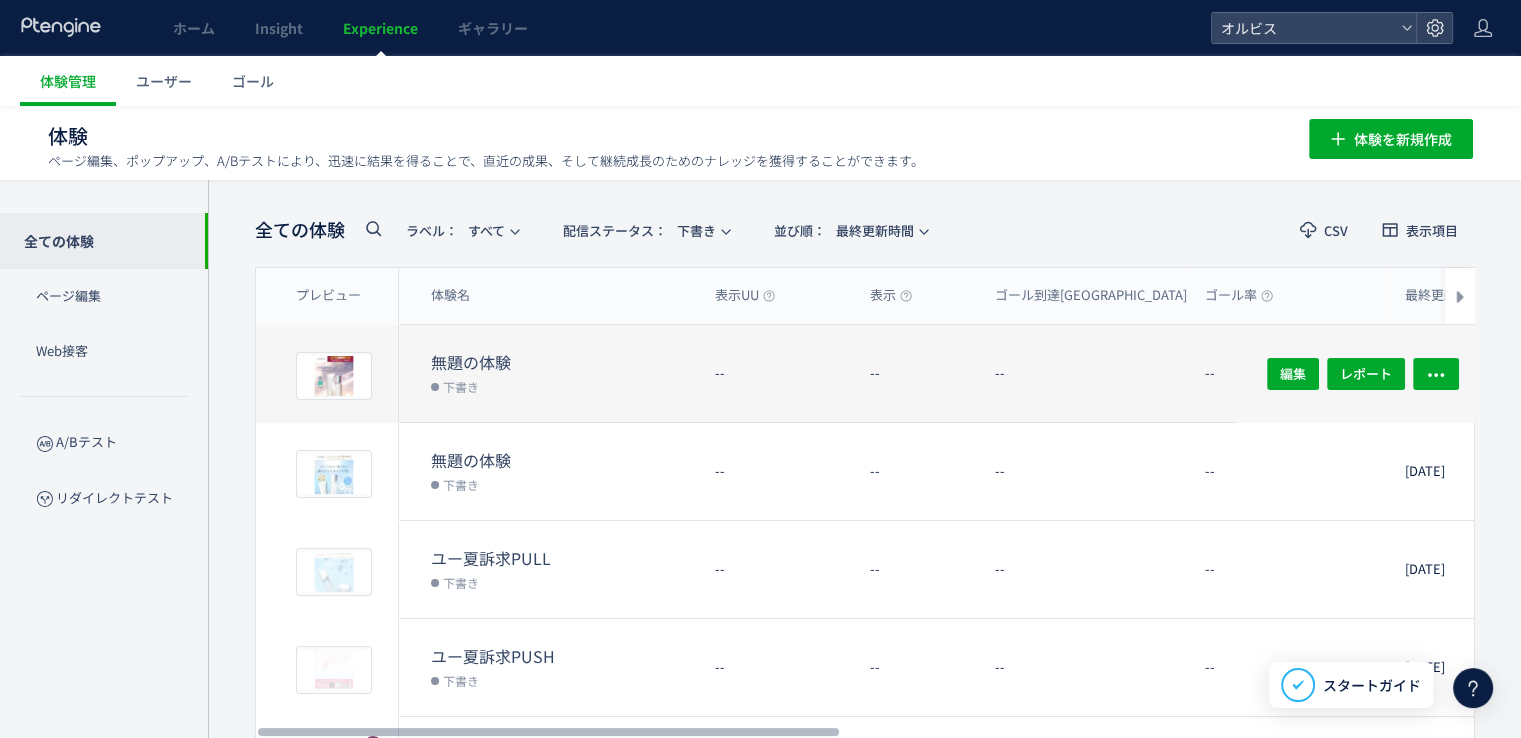 scroll, scrollTop: 30, scrollLeft: 0, axis: vertical 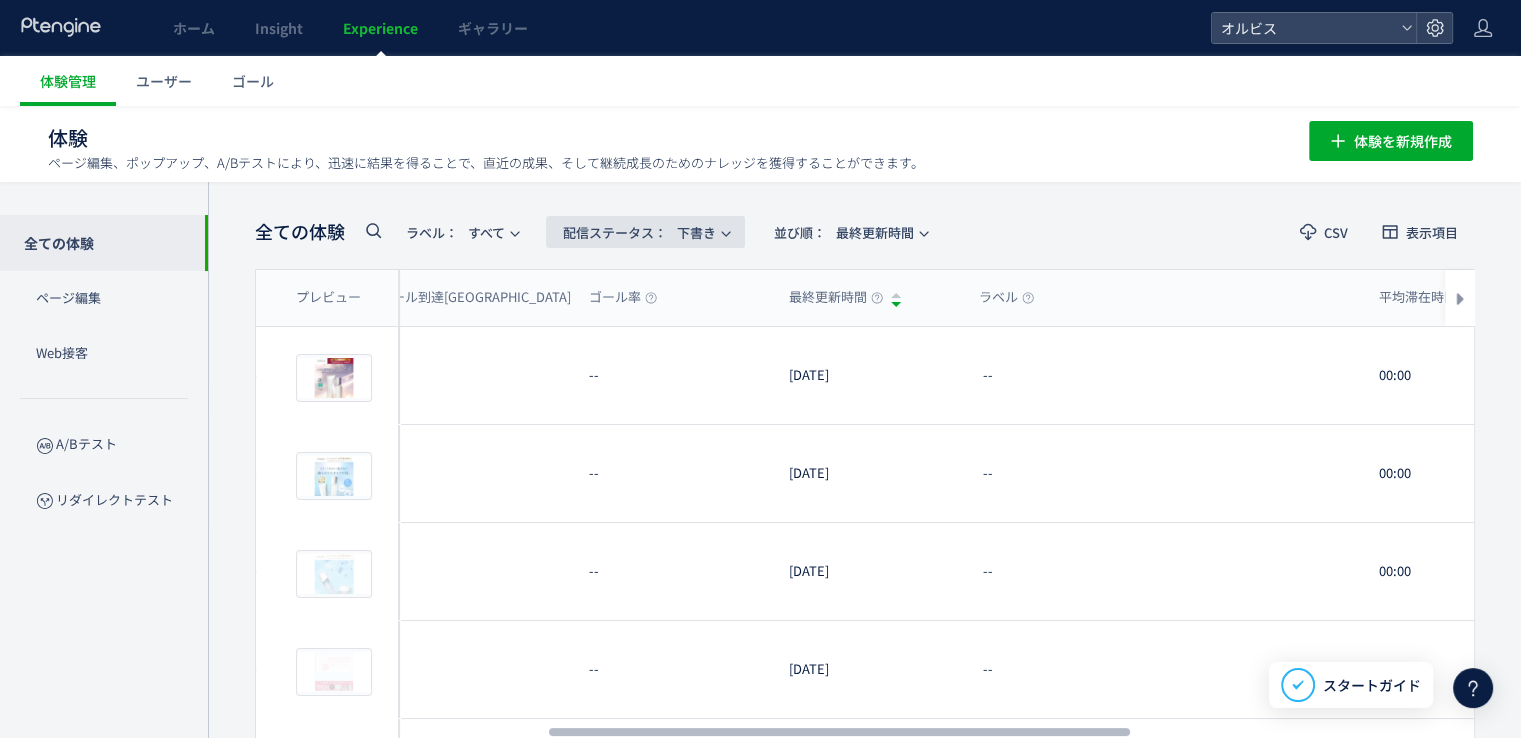 click on "配信ステータス​：  下書き" 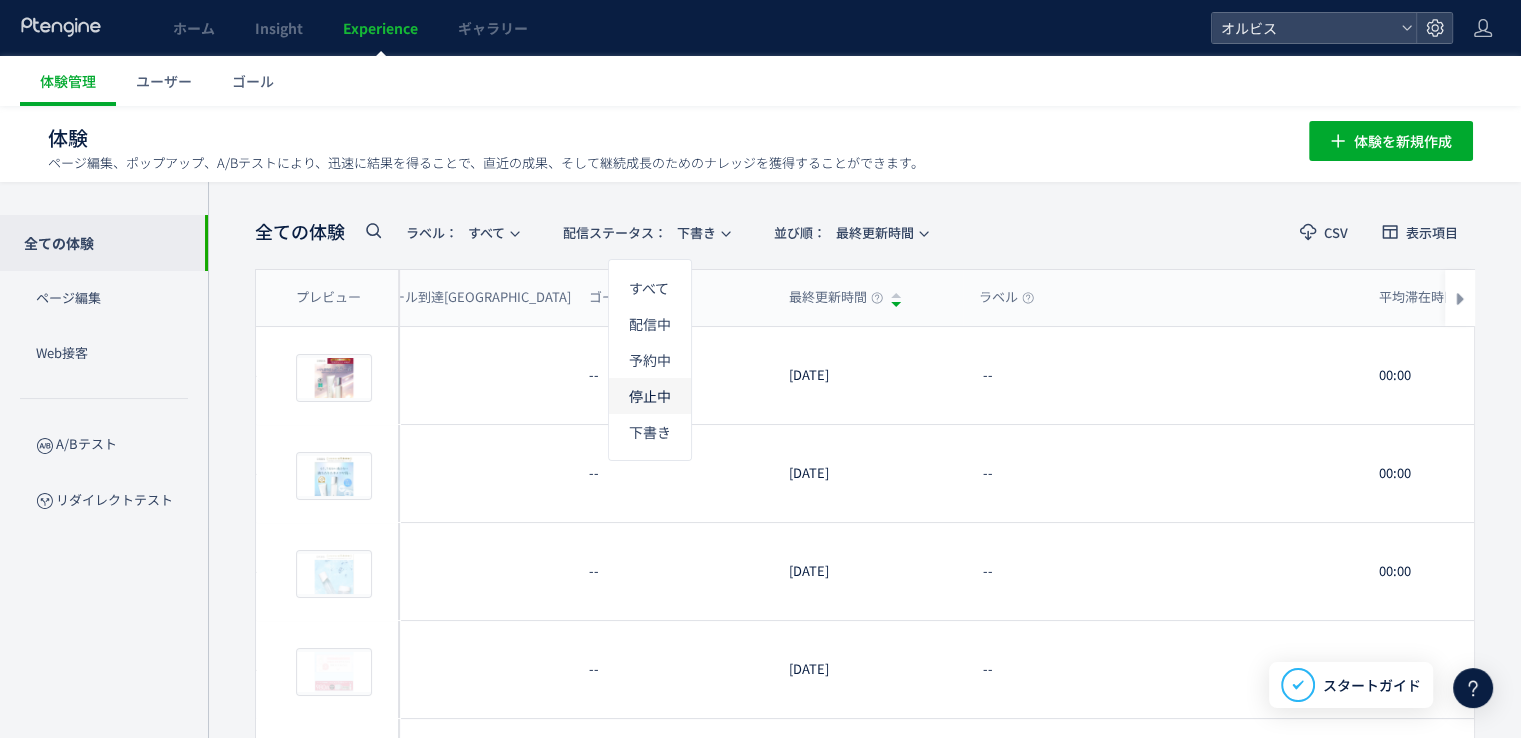 click on "停止中" 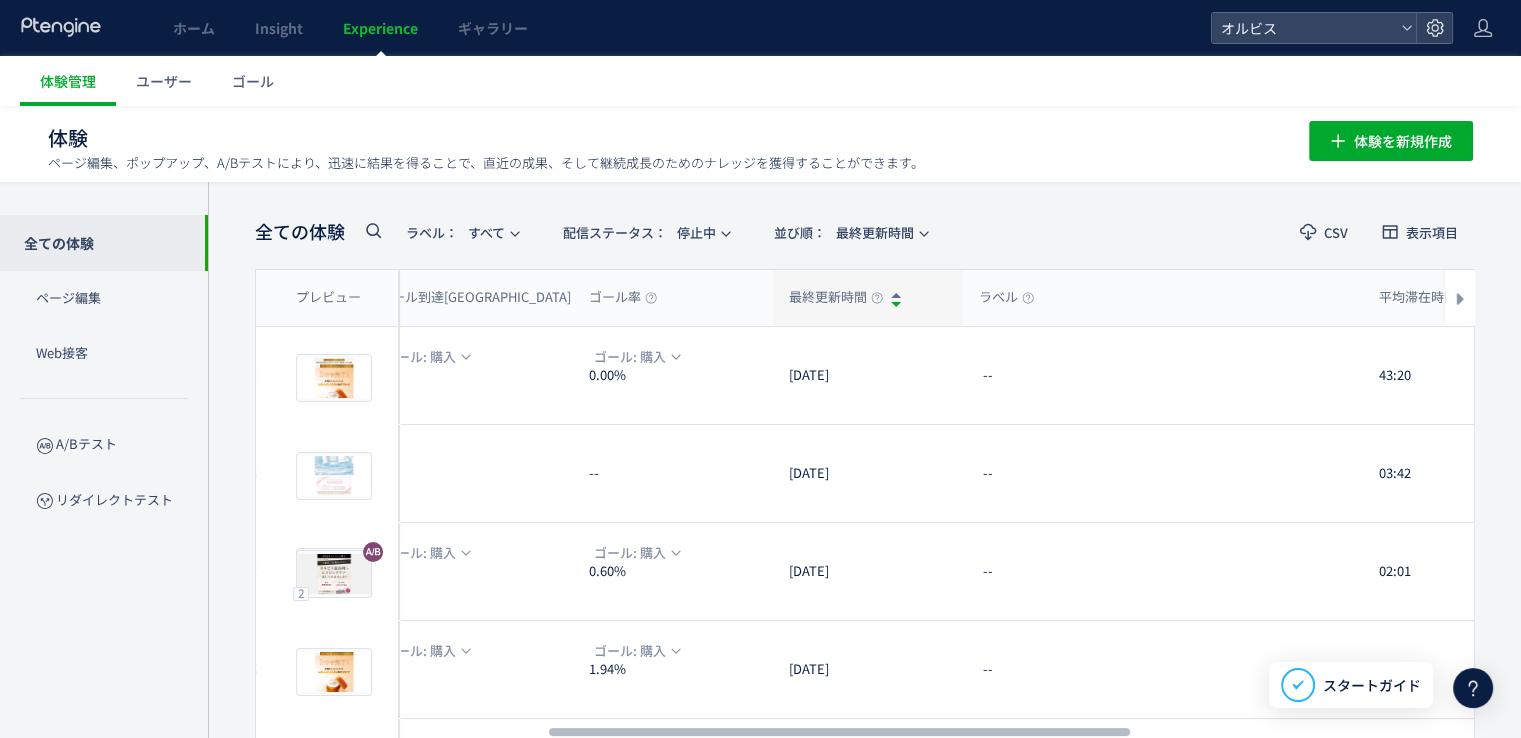 click on "最終更新時間" at bounding box center (836, 297) 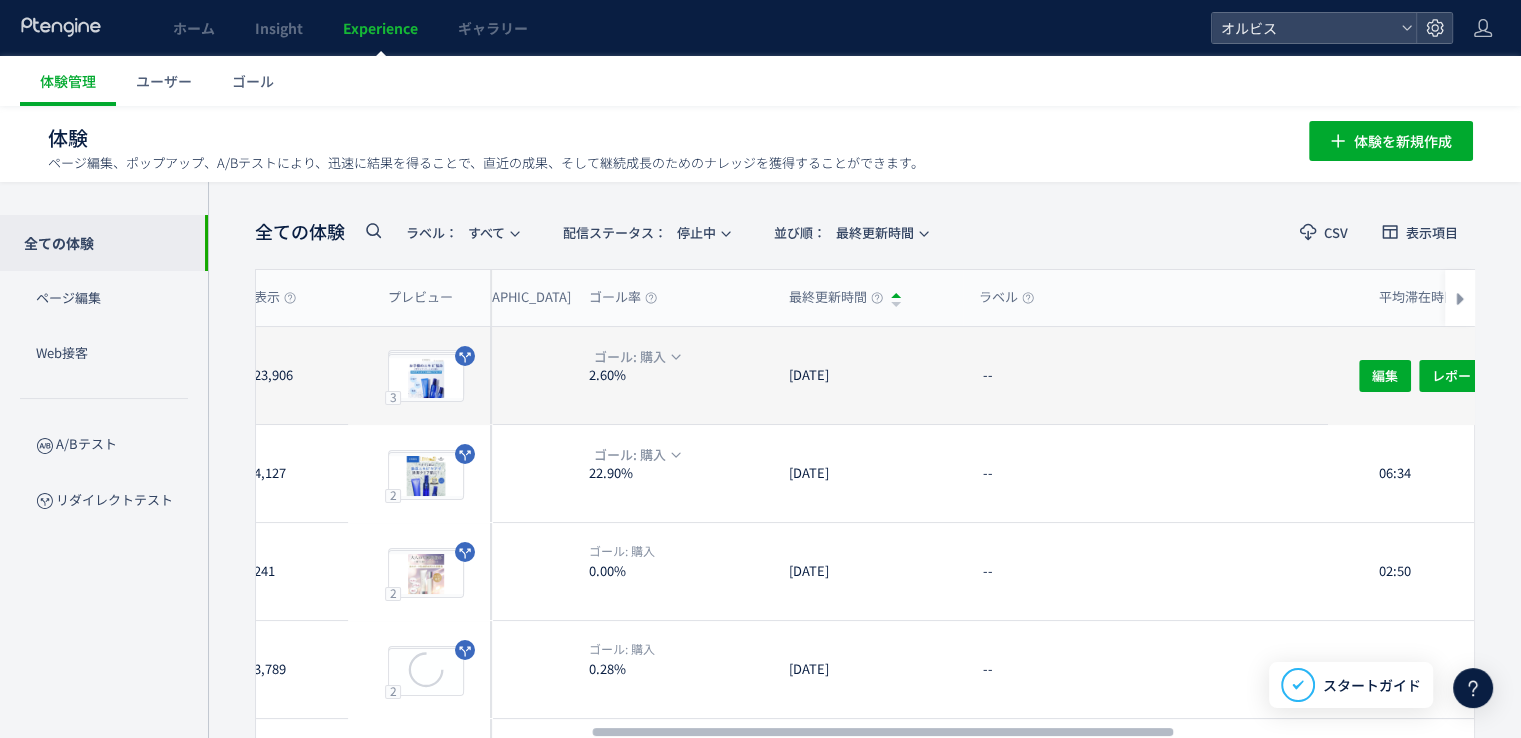 scroll, scrollTop: 0, scrollLeft: 708, axis: horizontal 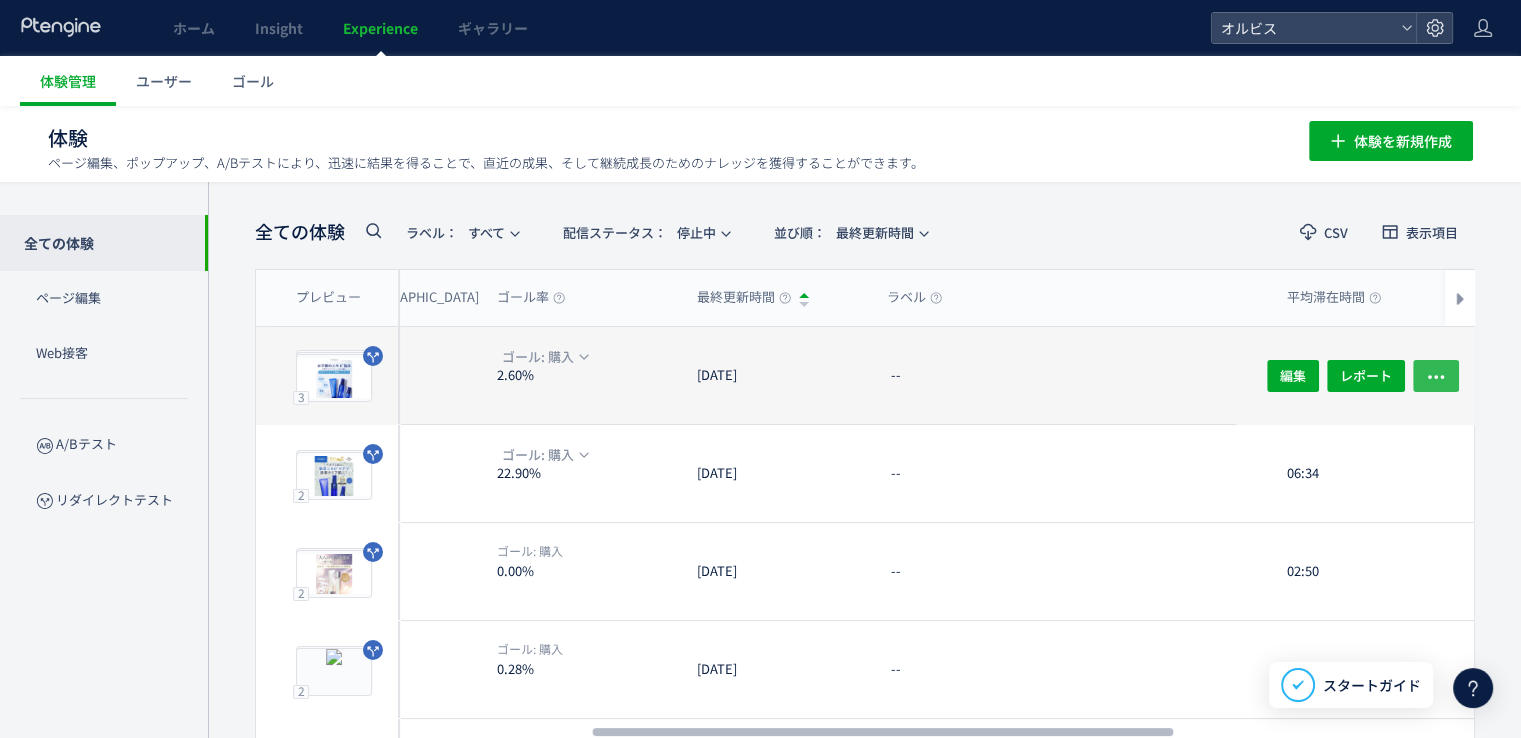 click 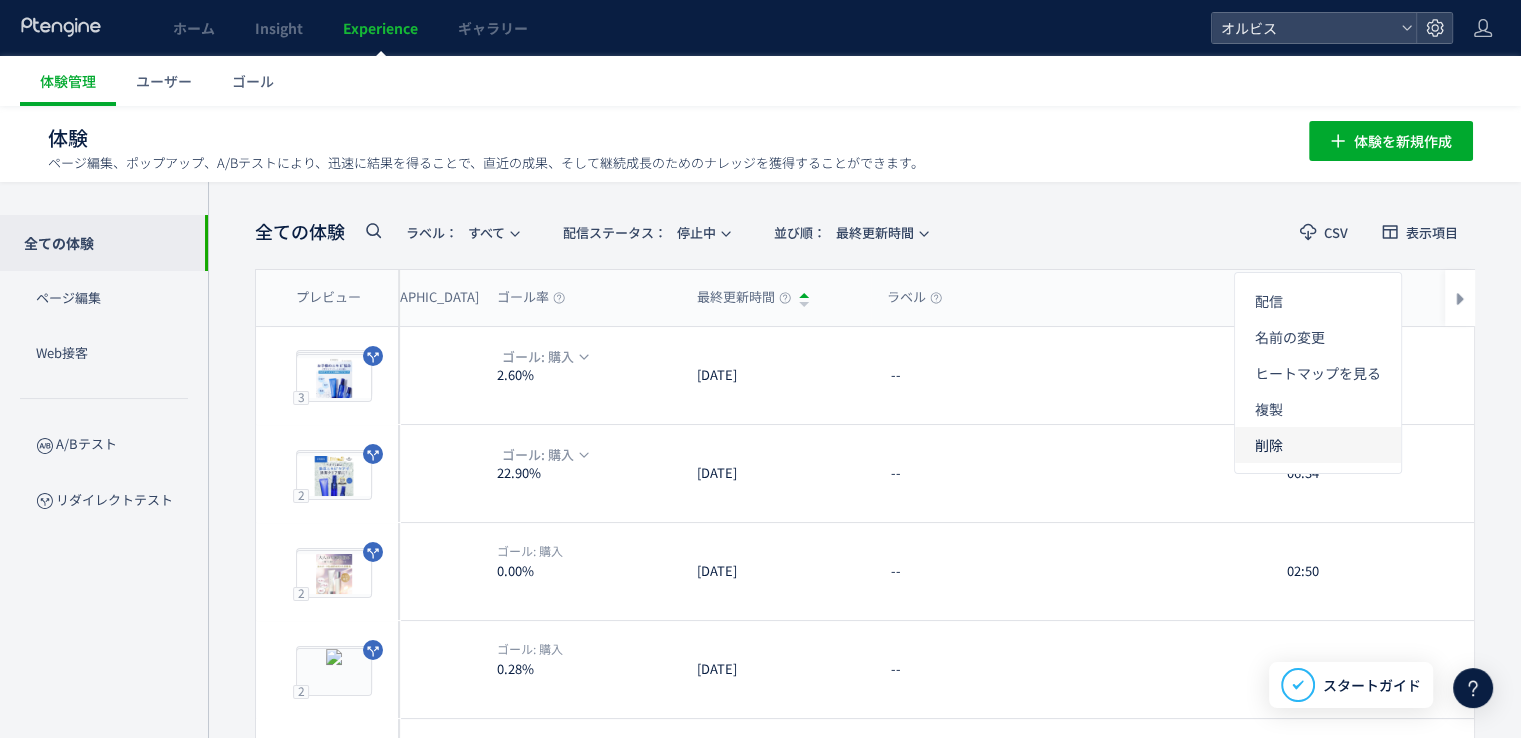 click on "削除" 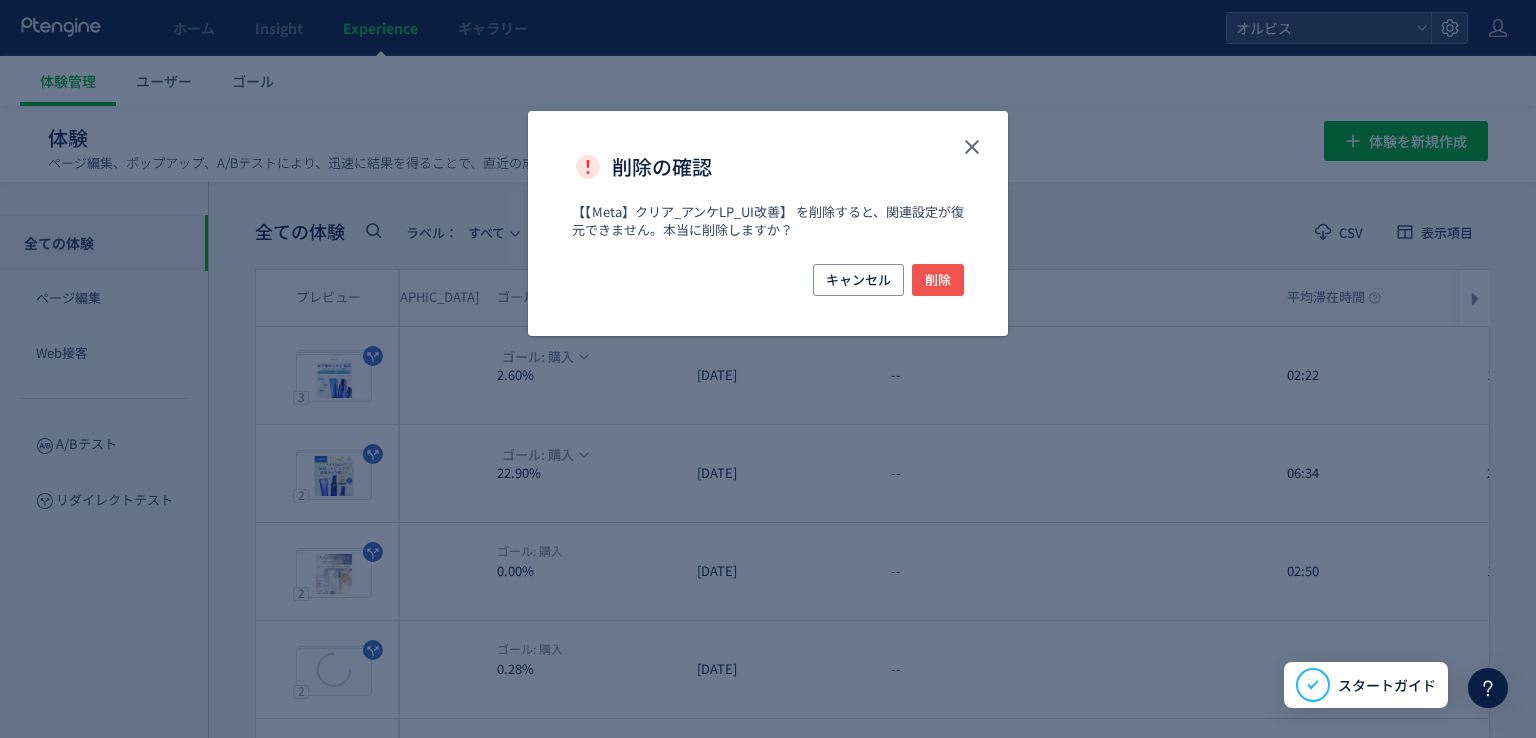 click on "キャンセル 削除" at bounding box center [768, 300] 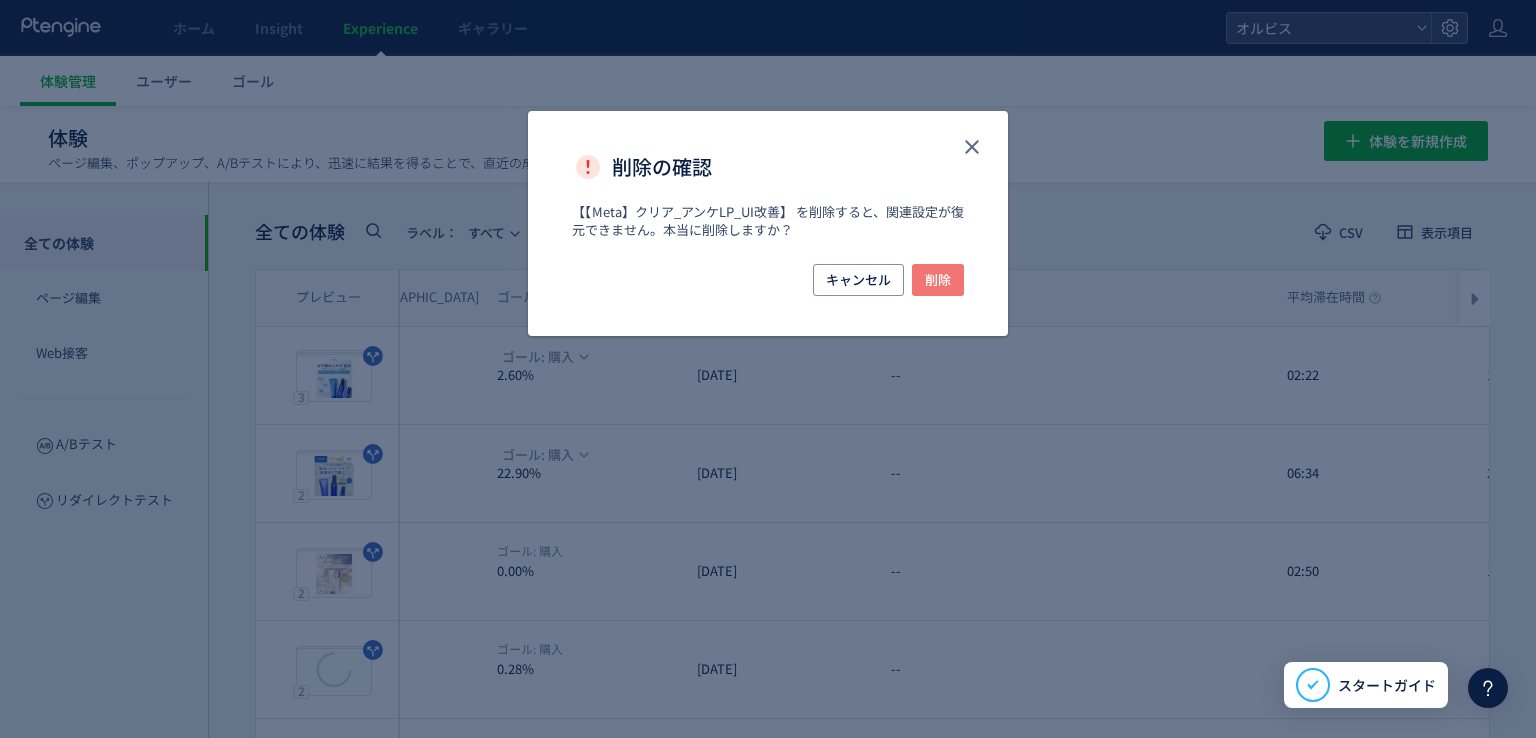 click on "削除" at bounding box center (938, 280) 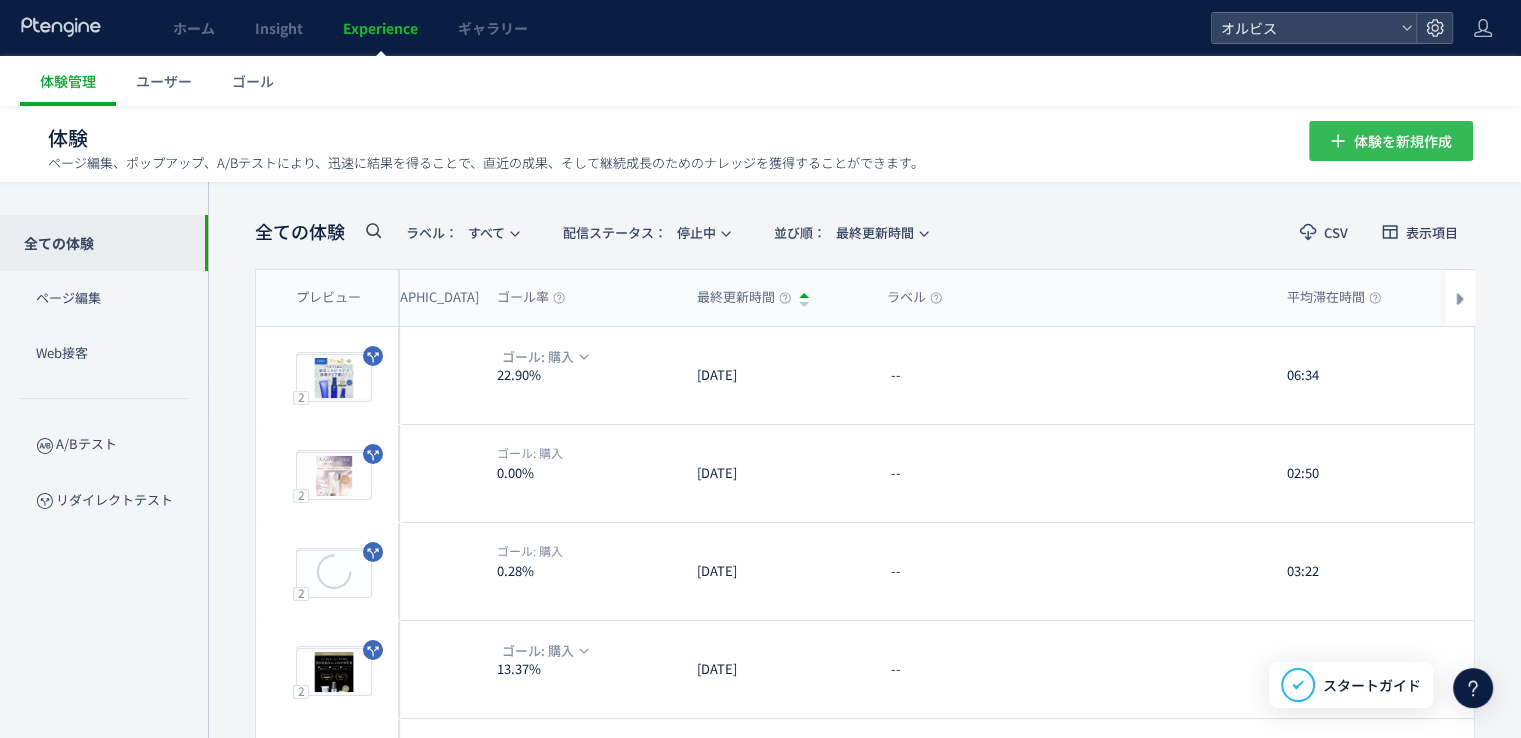 click on "体験を新規作成" at bounding box center [1403, 141] 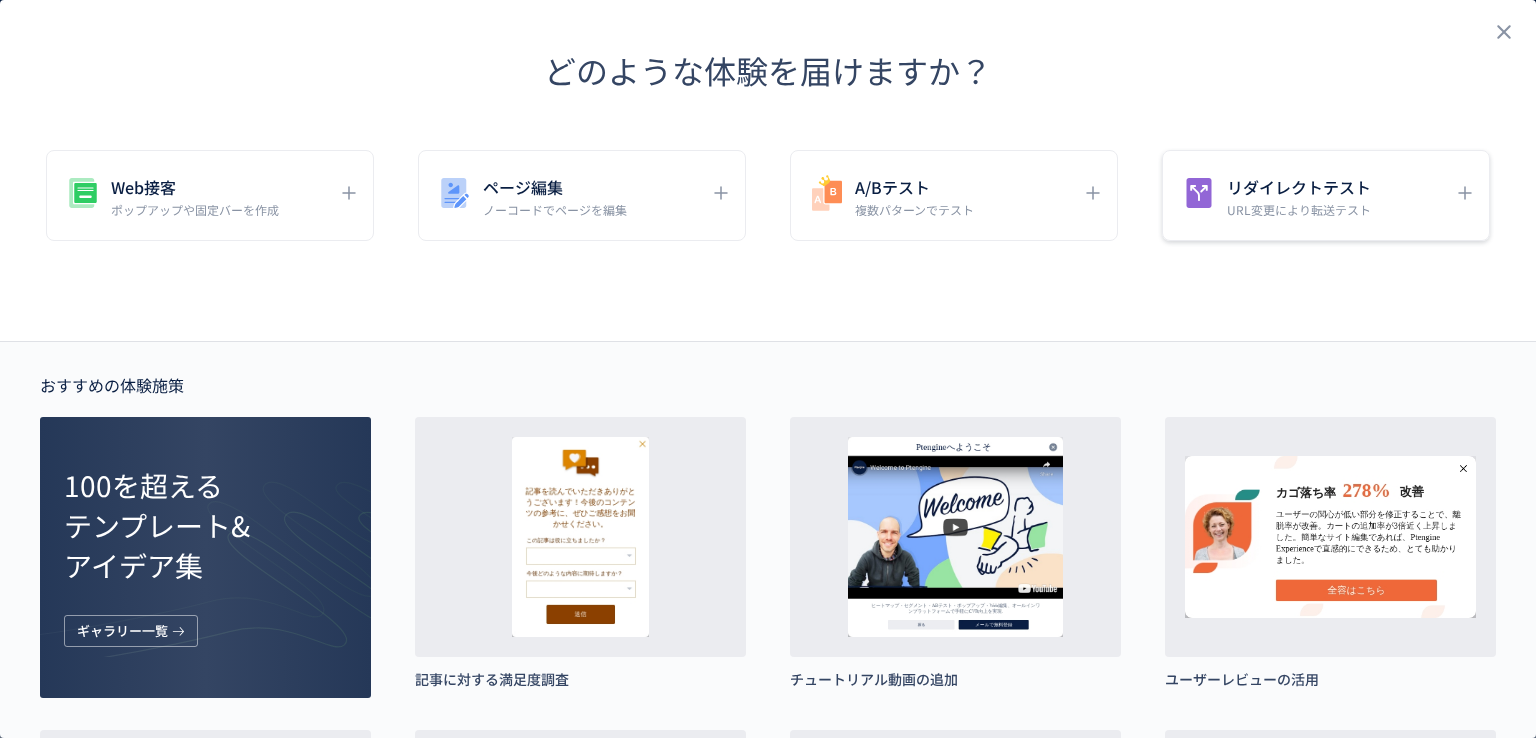 click on "リダイレクトテスト URL変更により転送テスト" 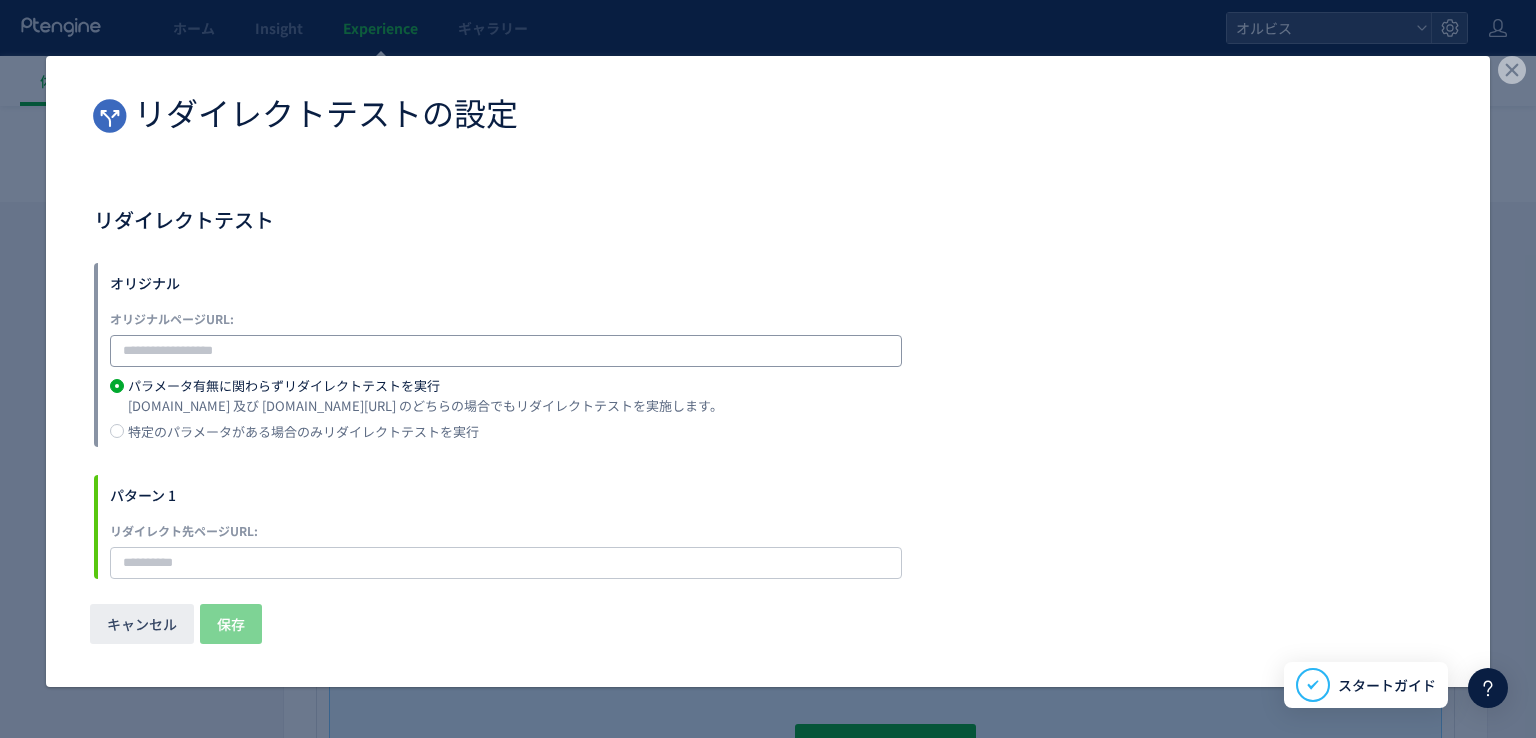 click 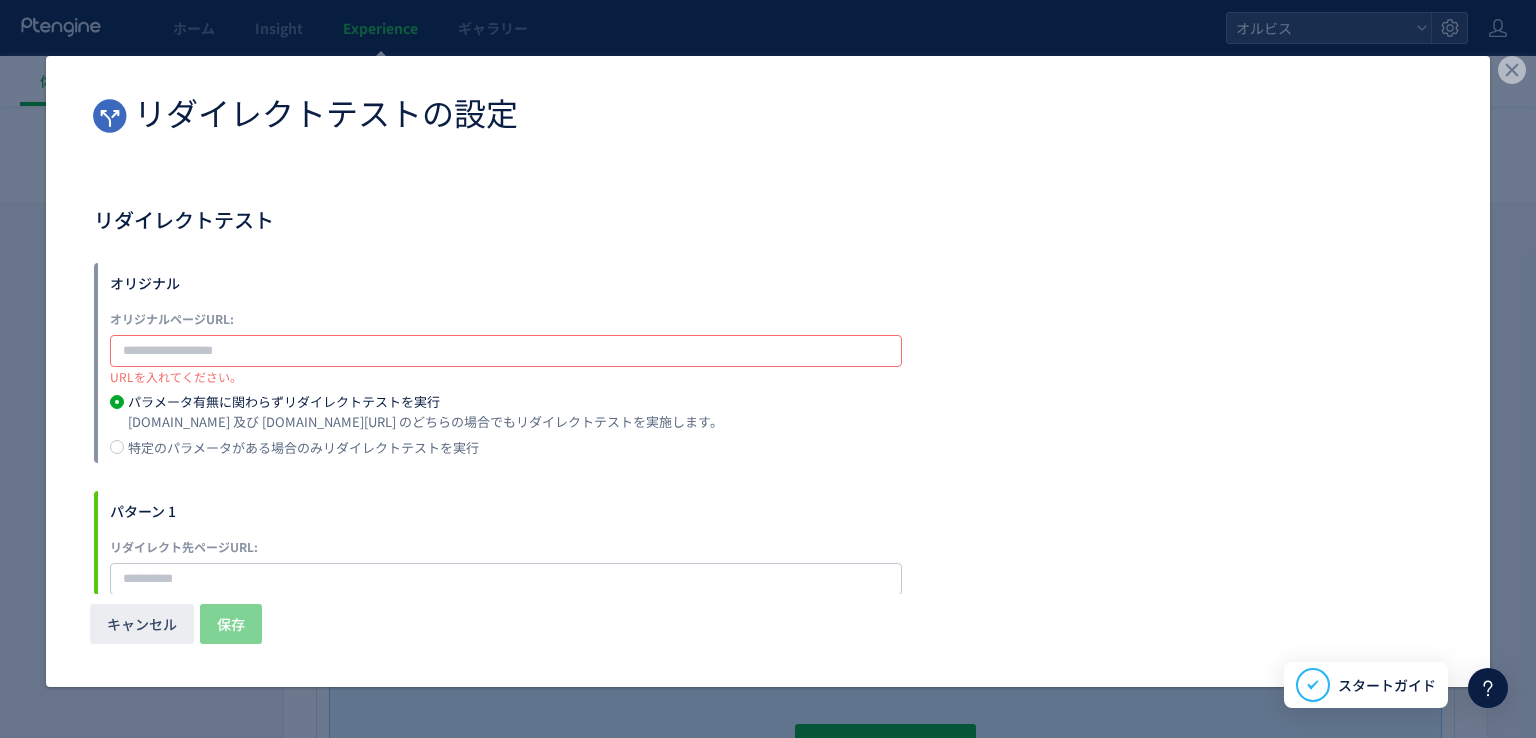 paste on "**********" 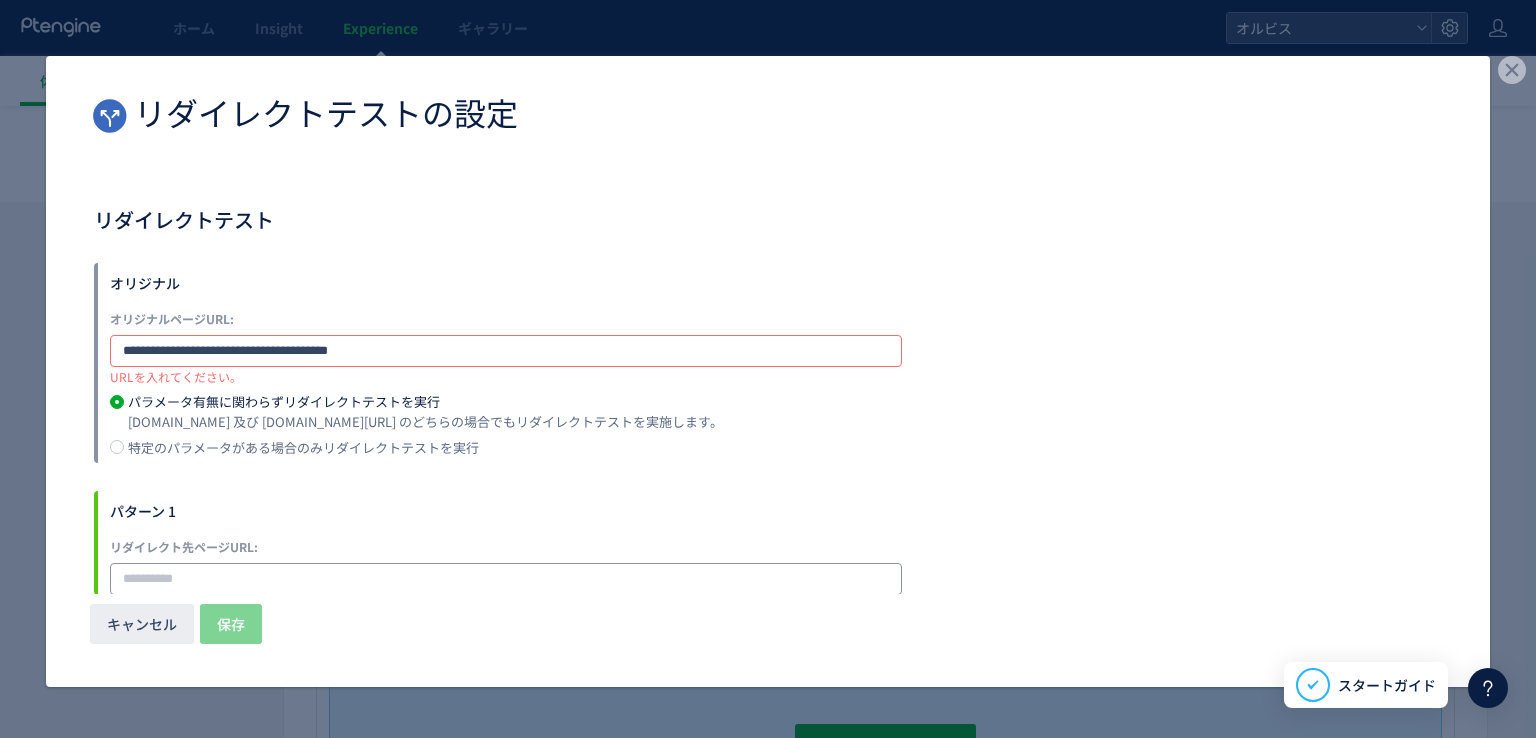 type on "**********" 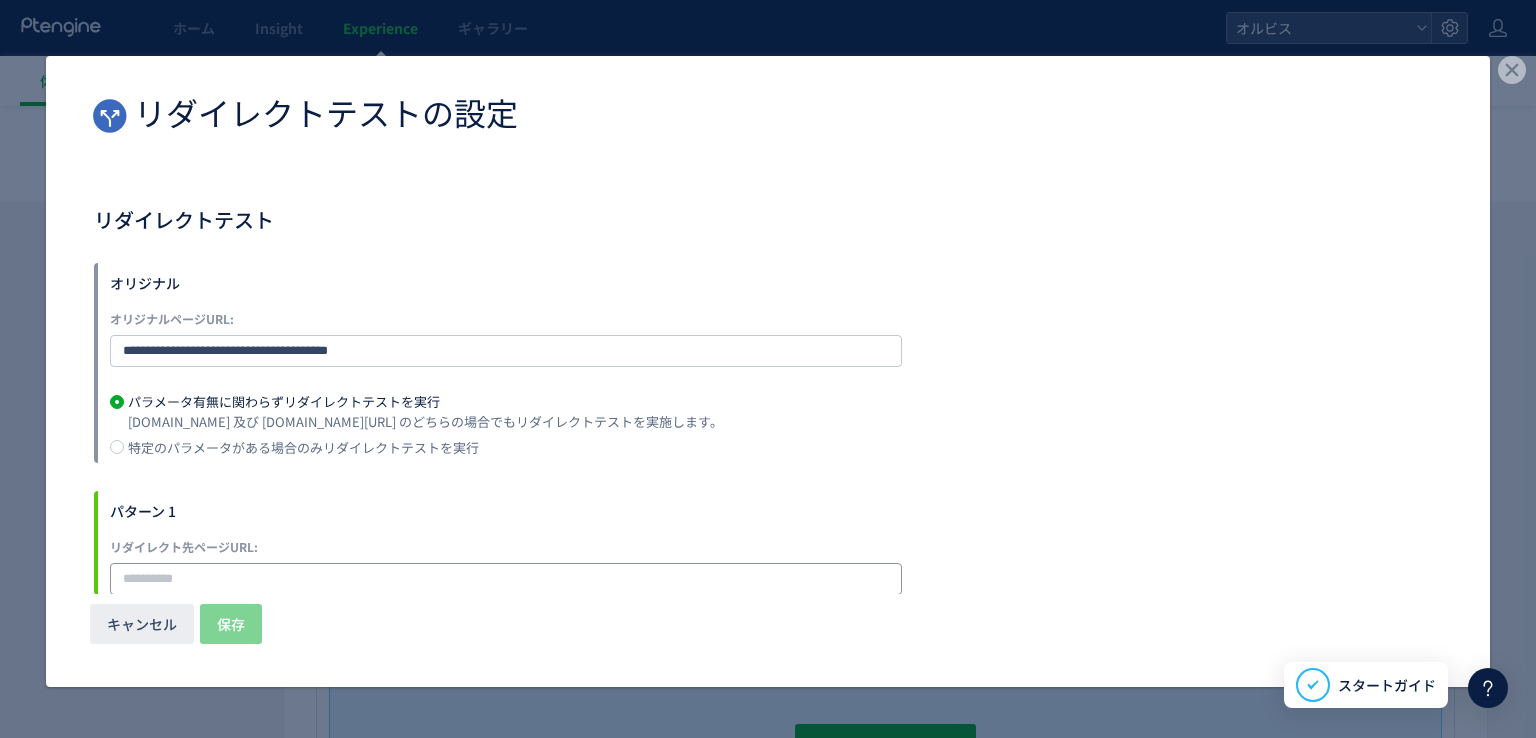 click 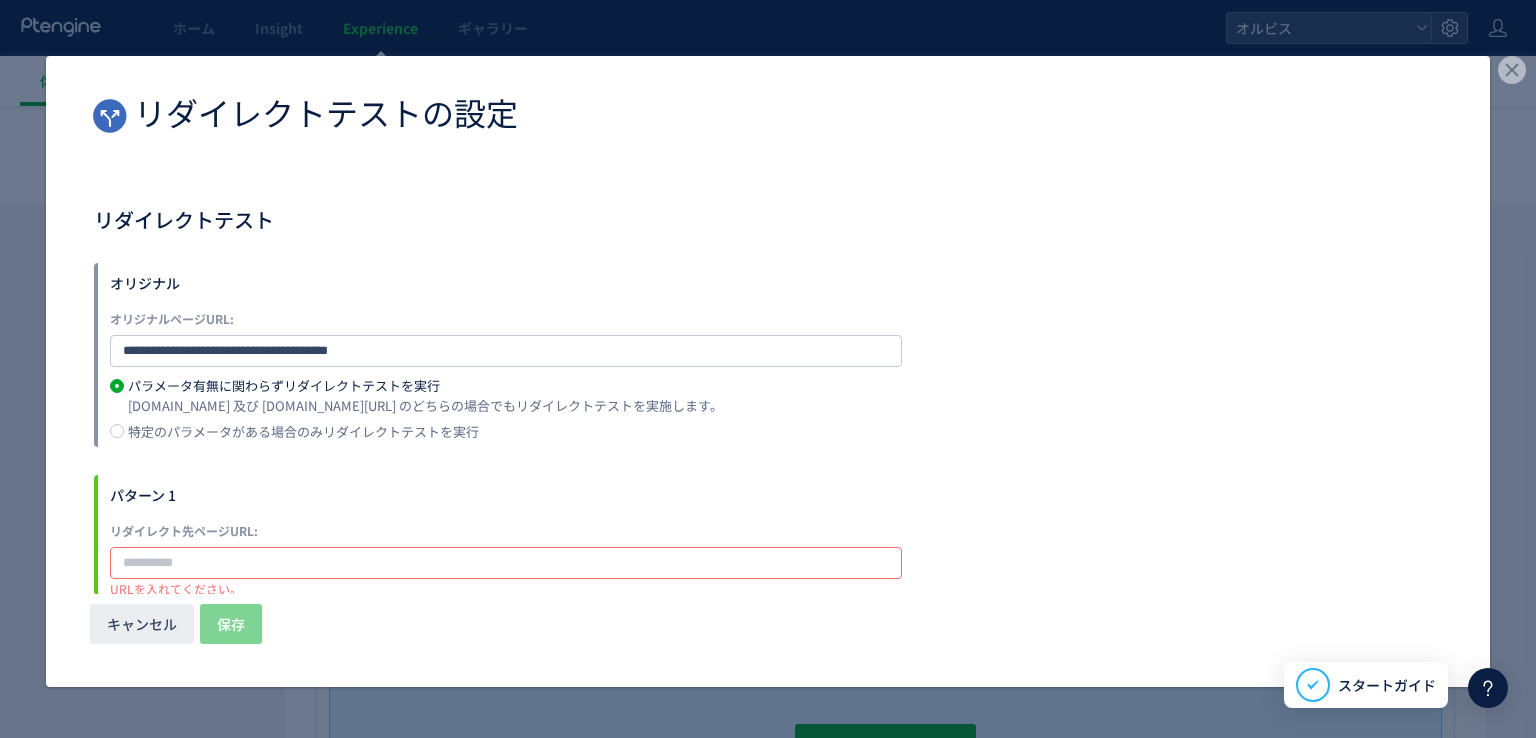 paste on "**********" 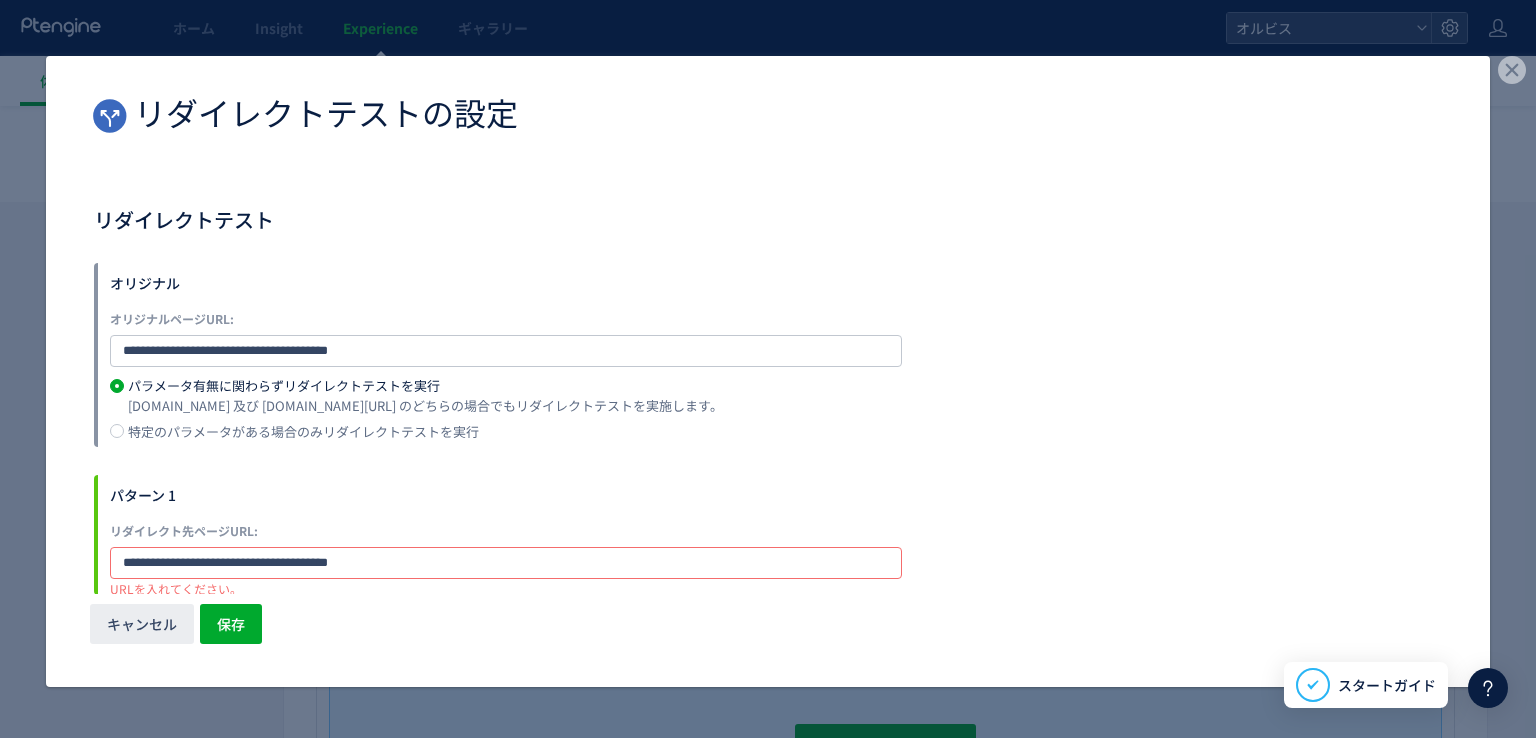 scroll, scrollTop: 44, scrollLeft: 0, axis: vertical 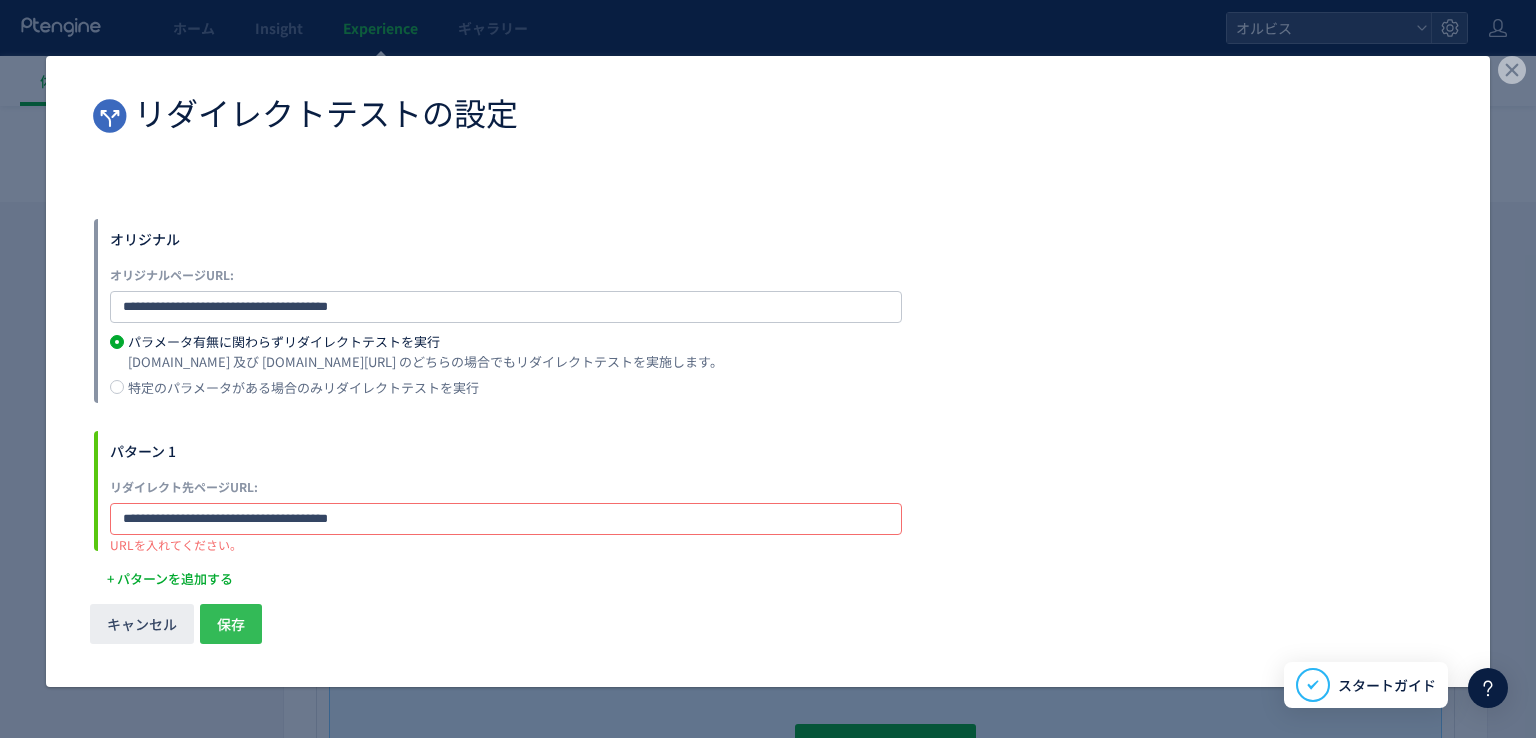 type on "**********" 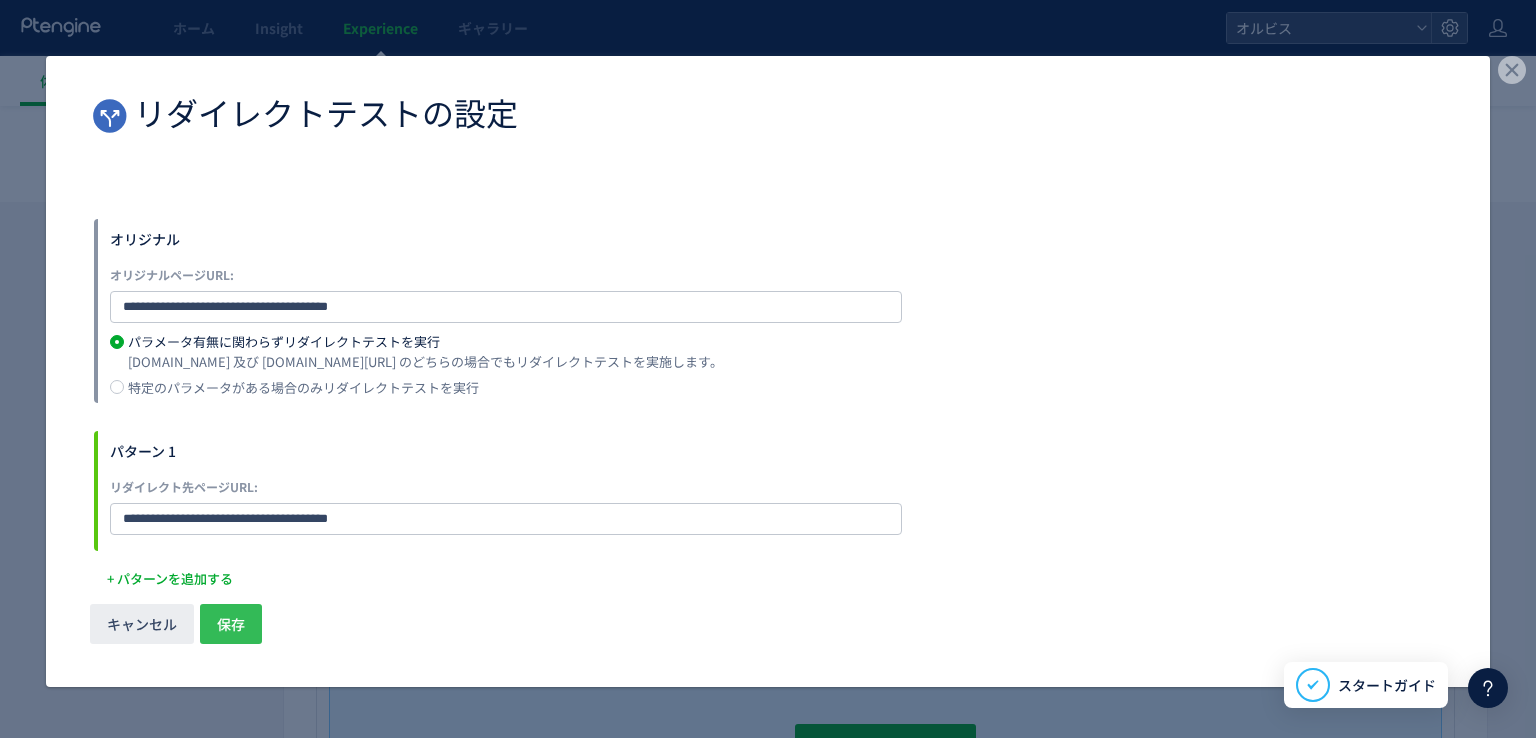 click on "保存" at bounding box center [231, 624] 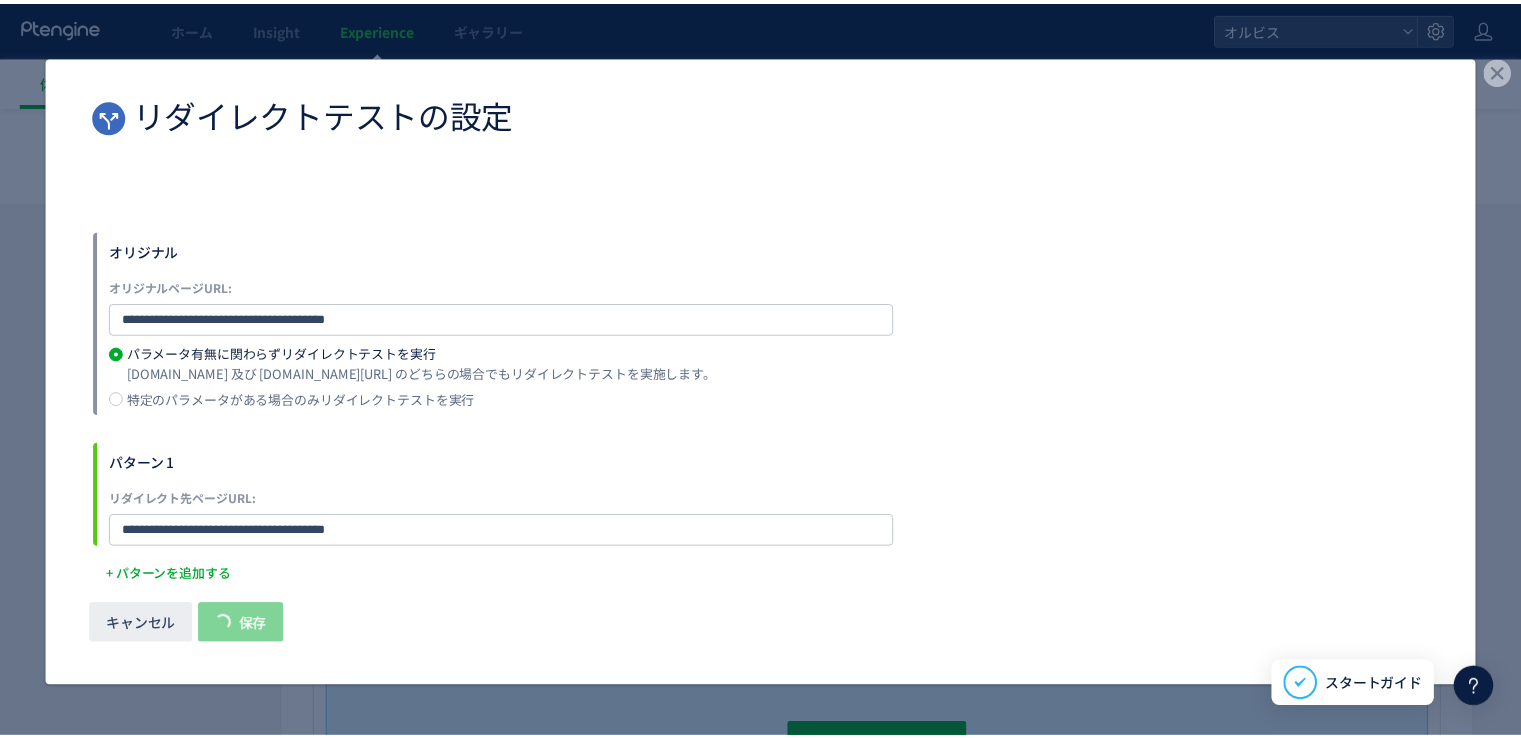 scroll, scrollTop: 28, scrollLeft: 0, axis: vertical 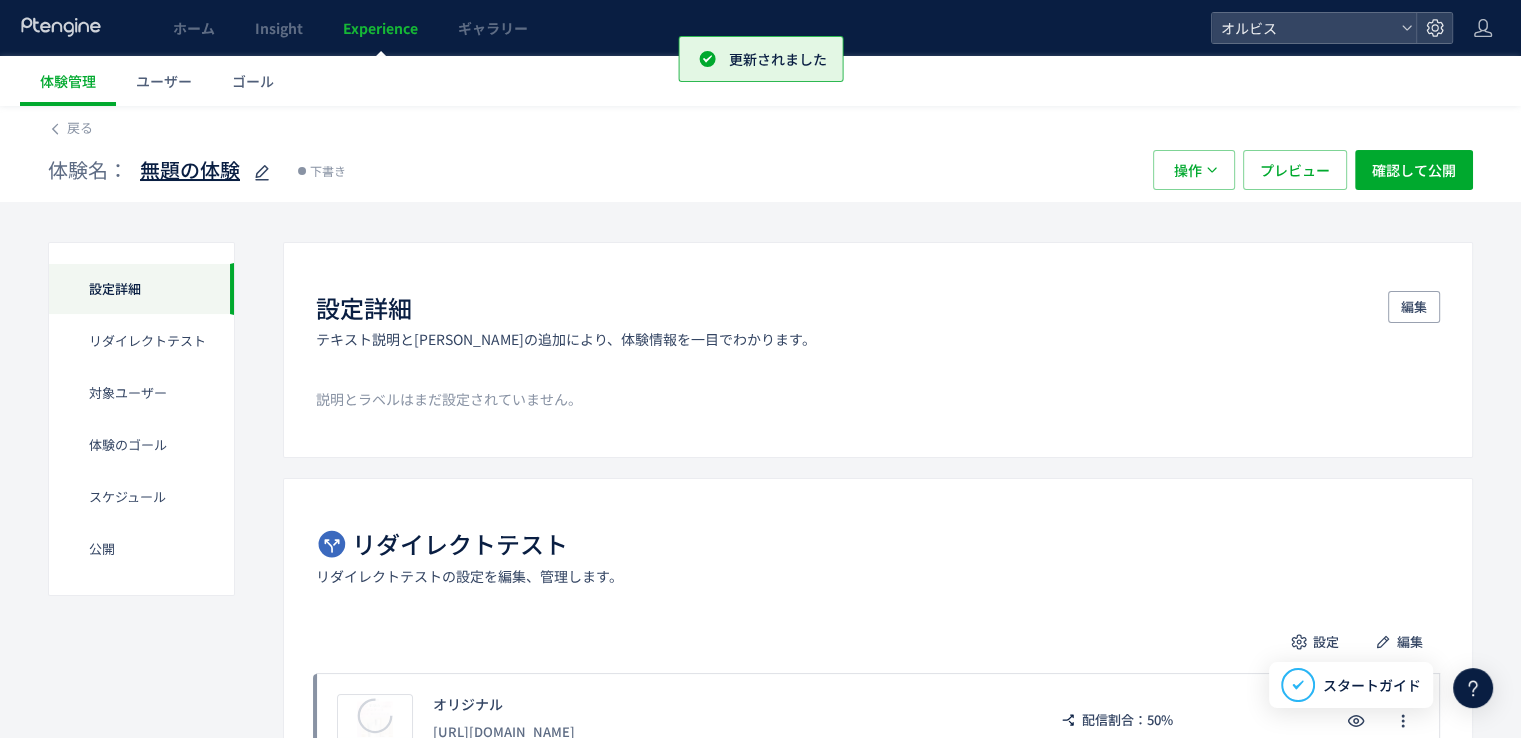 click at bounding box center [260, 170] 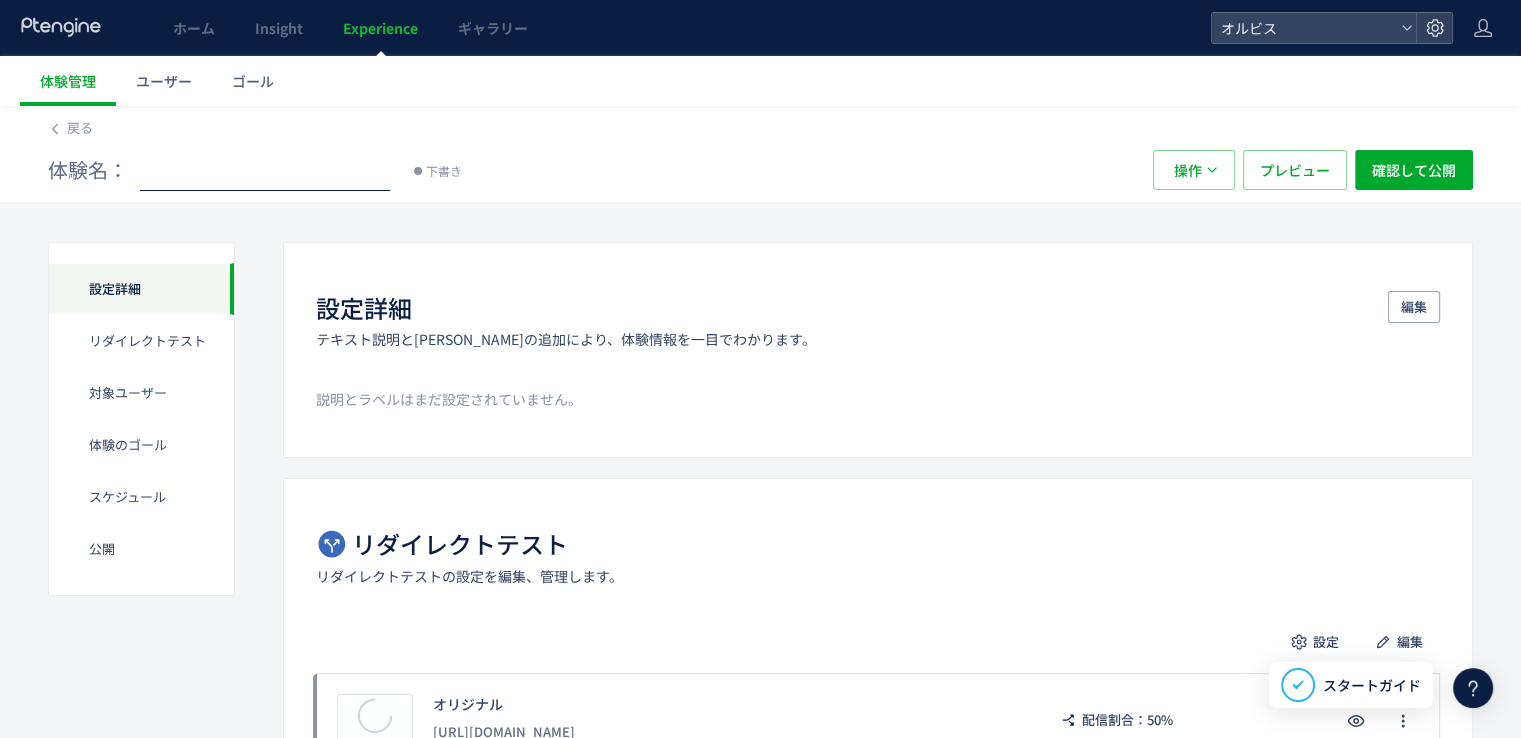 type on "*" 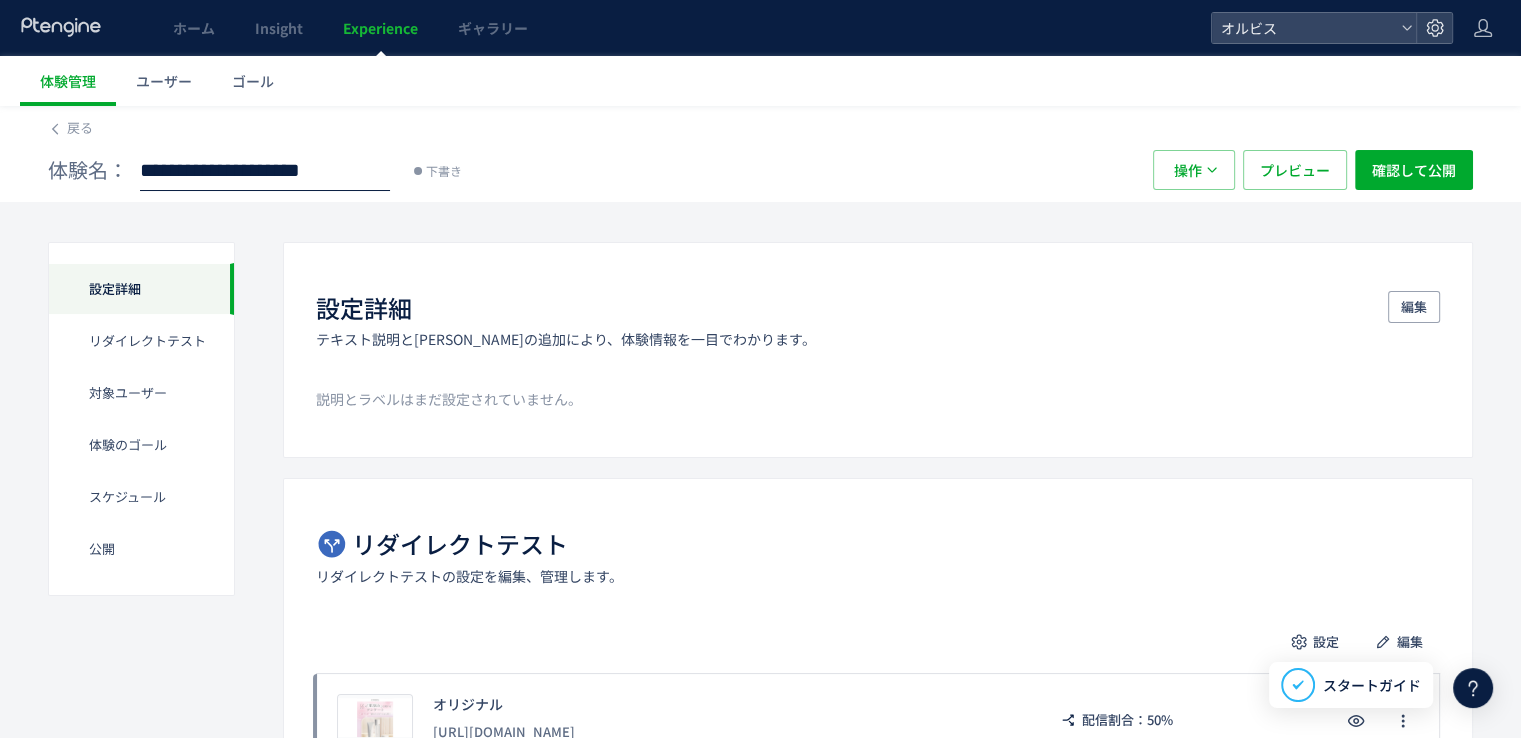 type on "**********" 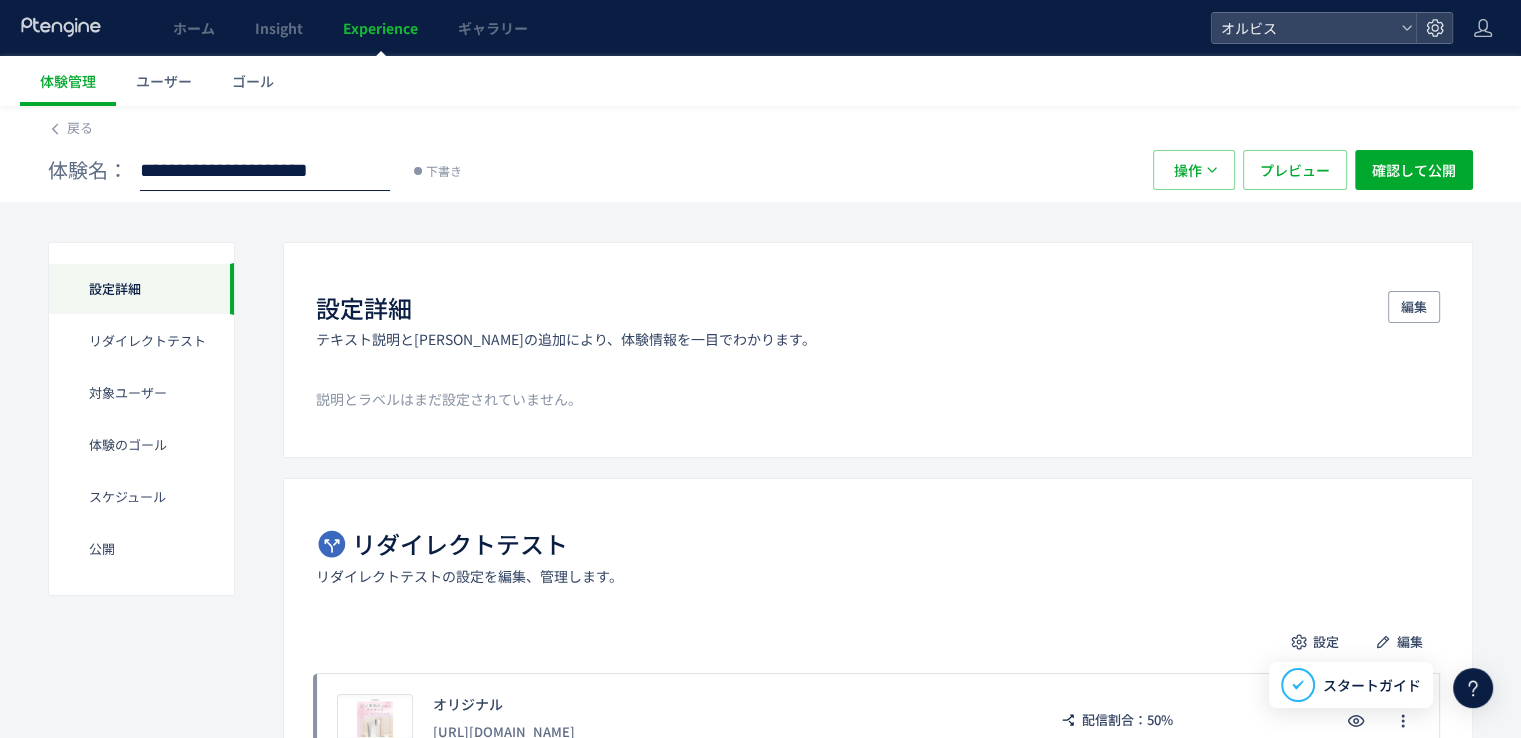 scroll, scrollTop: 0, scrollLeft: 29, axis: horizontal 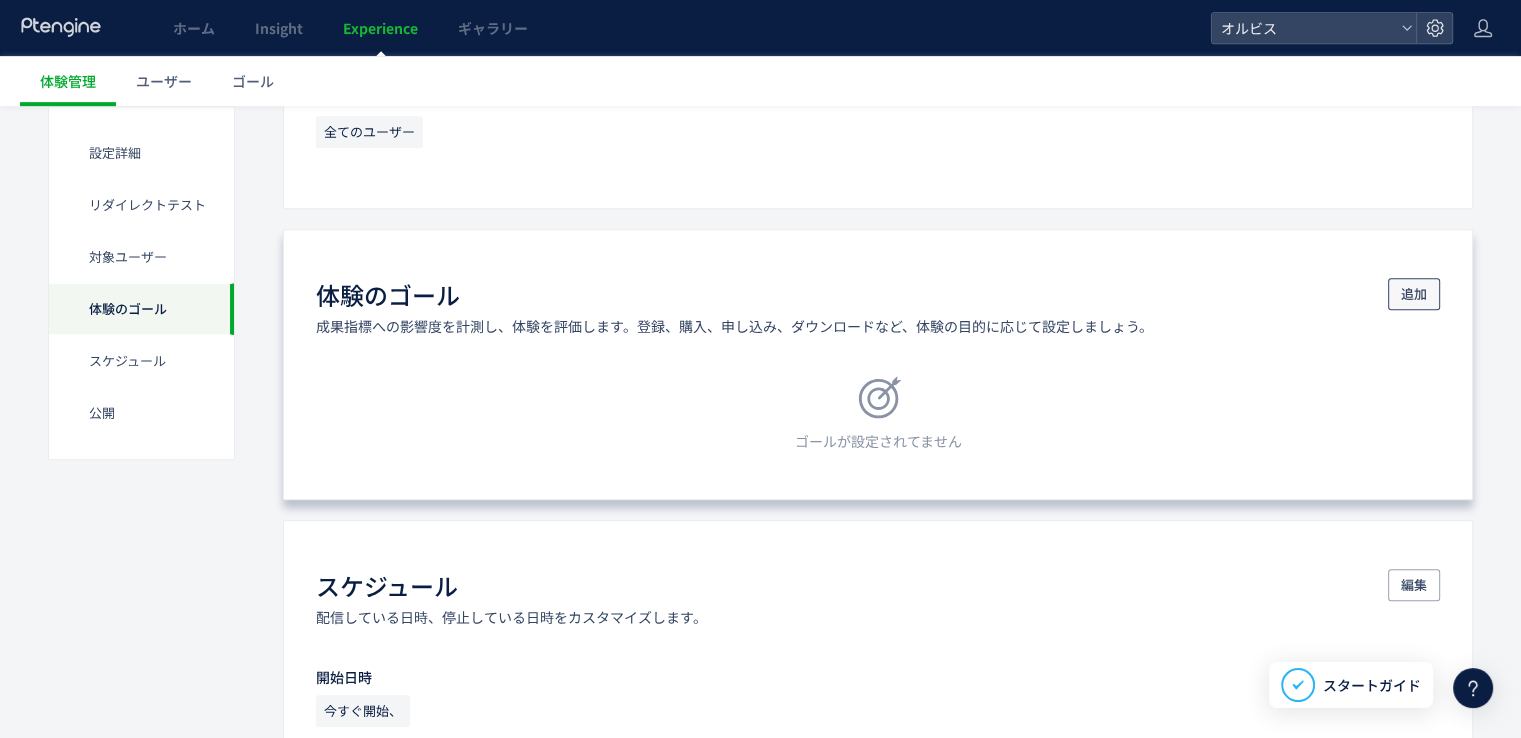 click on "追加" at bounding box center [1414, 294] 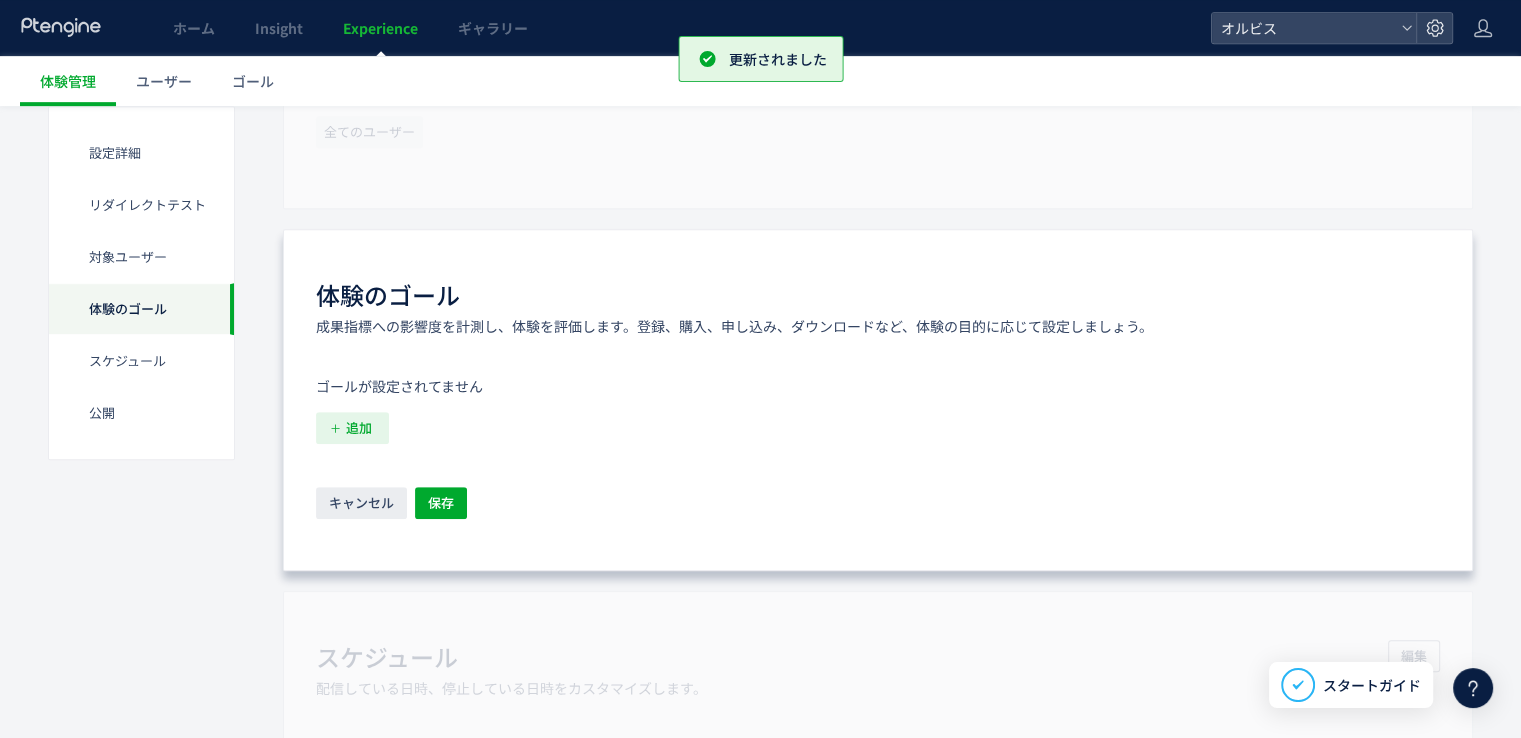 click on "追加" at bounding box center (359, 428) 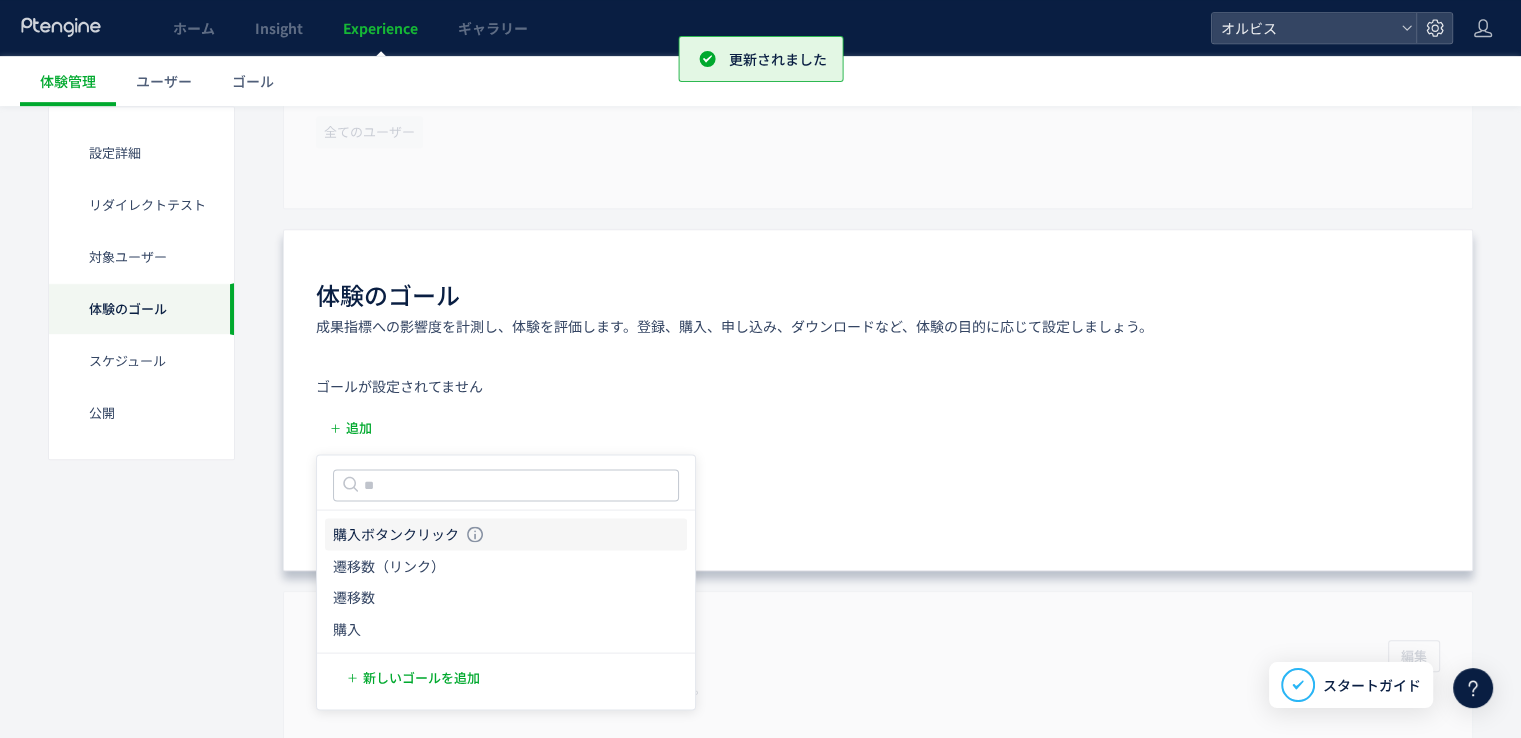 click on "購入ボタンクリック 購入ボタンクリック 条件： イベント 「CTAボタンクリック」 が発生した場合" 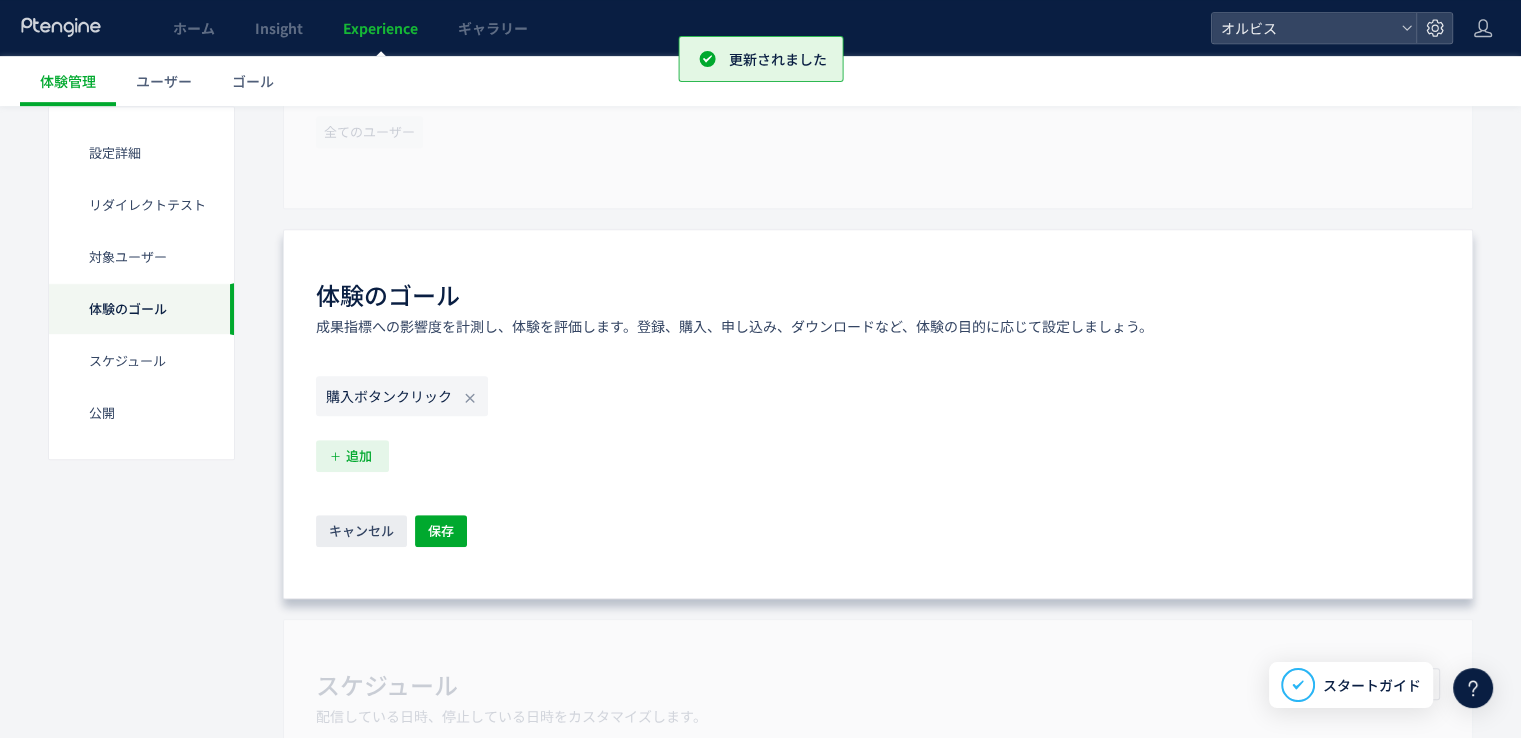 click on "追加" at bounding box center [359, 456] 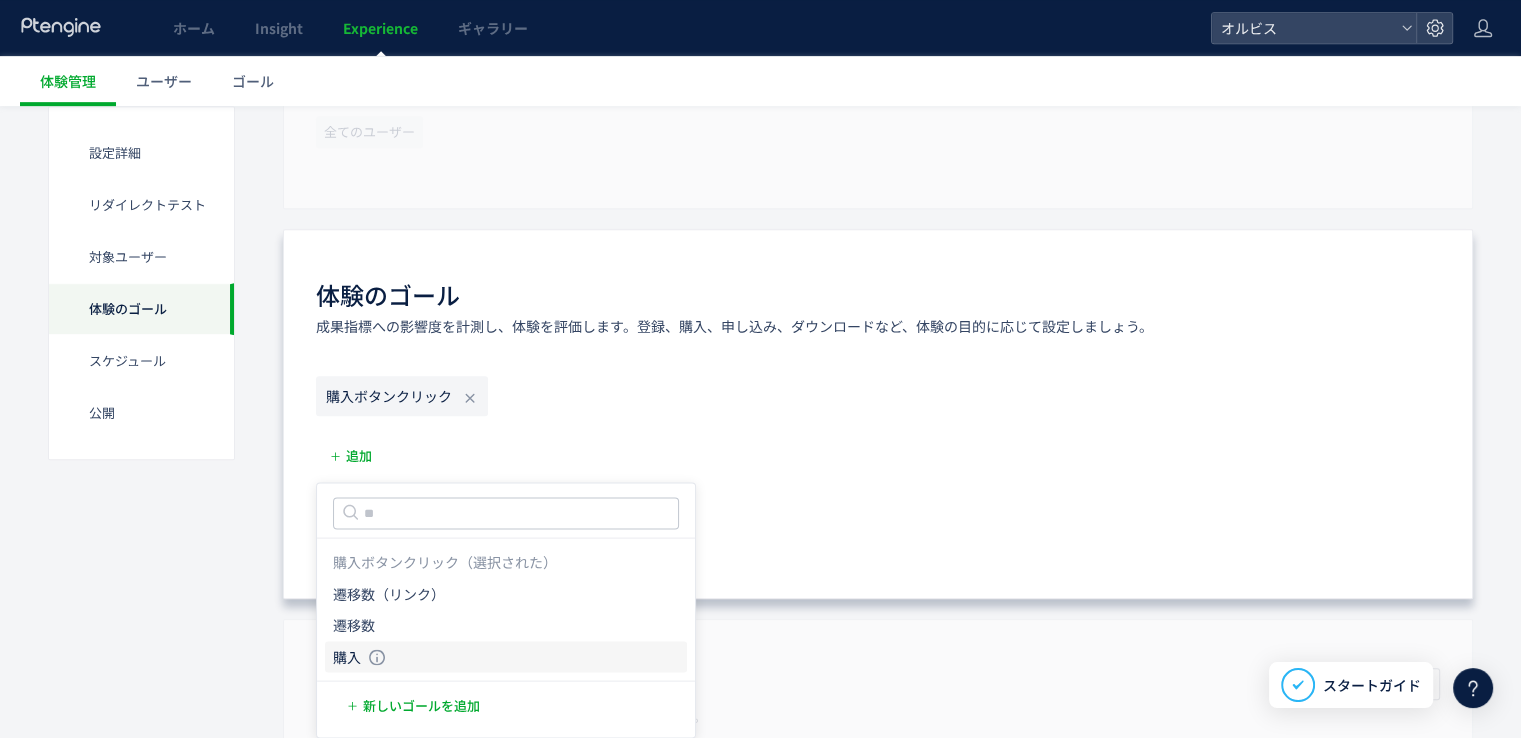 click on "購入" at bounding box center (347, 657) 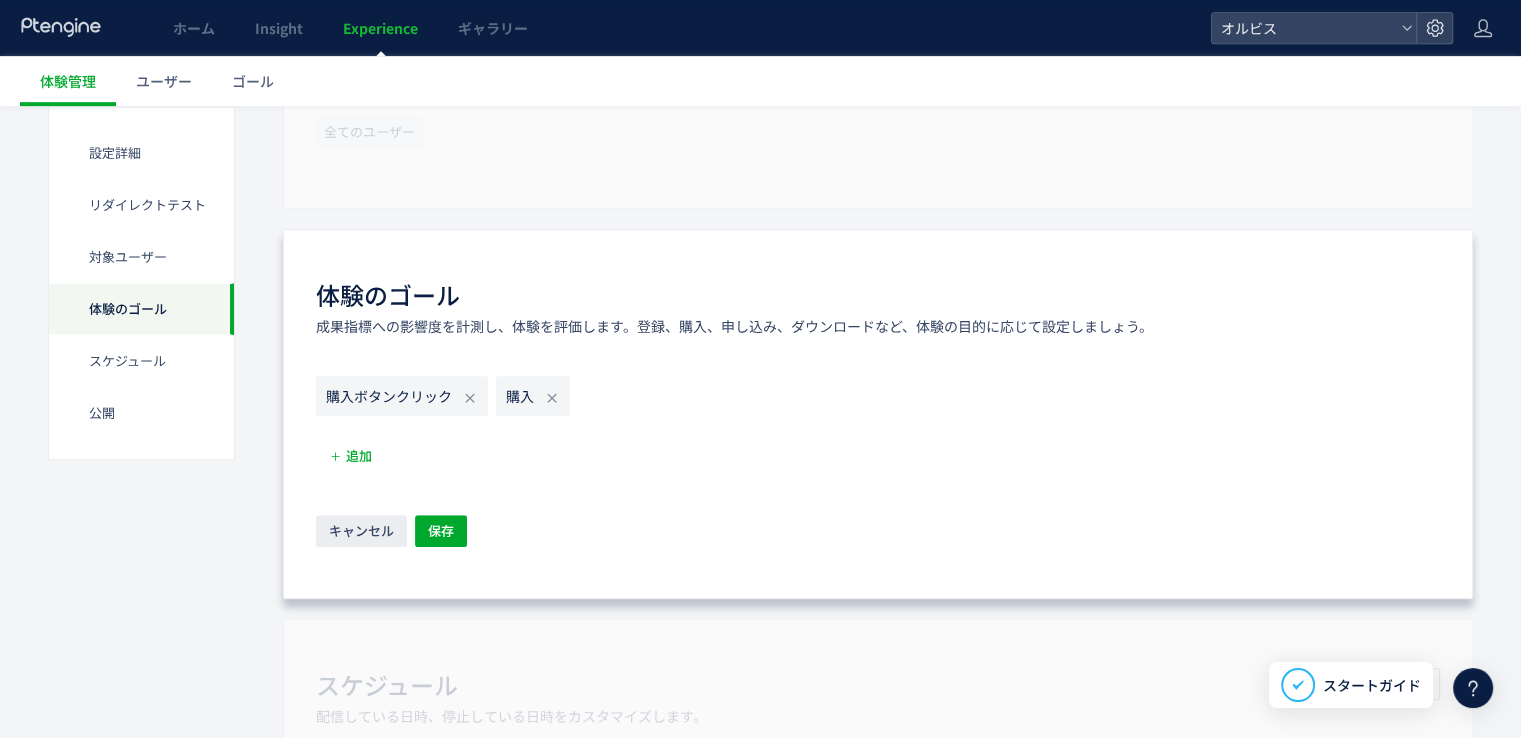 scroll, scrollTop: 1076, scrollLeft: 0, axis: vertical 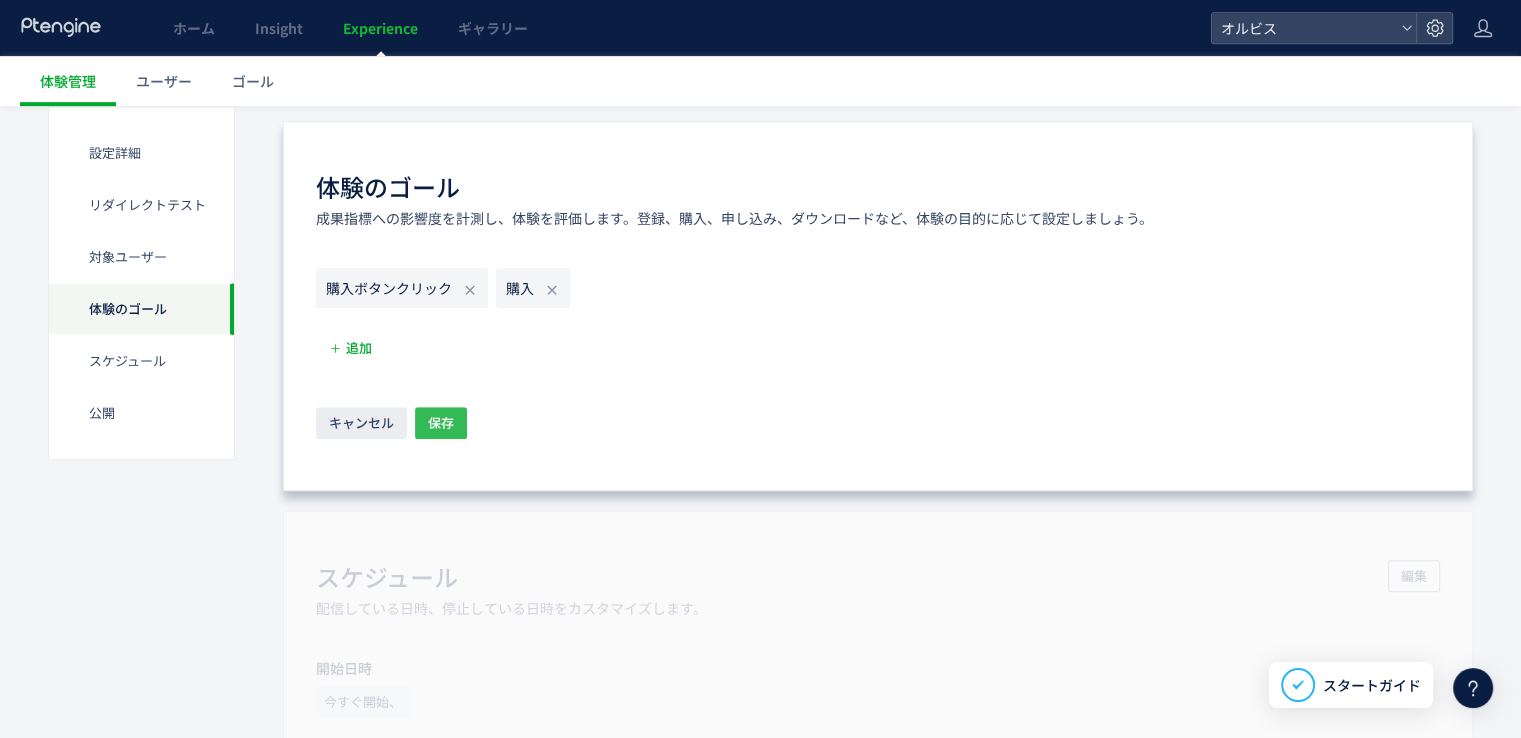 click on "保存" at bounding box center (441, 423) 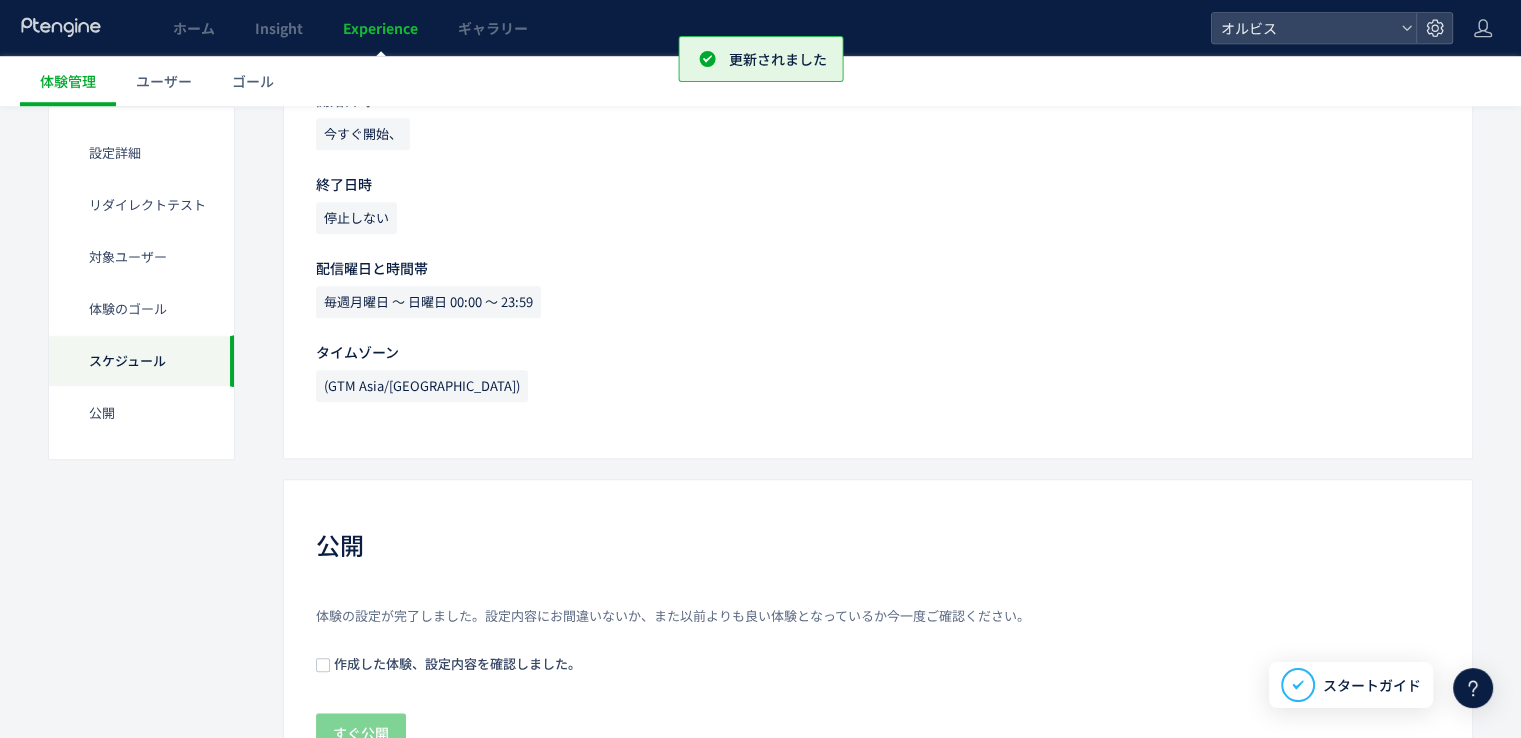 scroll, scrollTop: 1636, scrollLeft: 0, axis: vertical 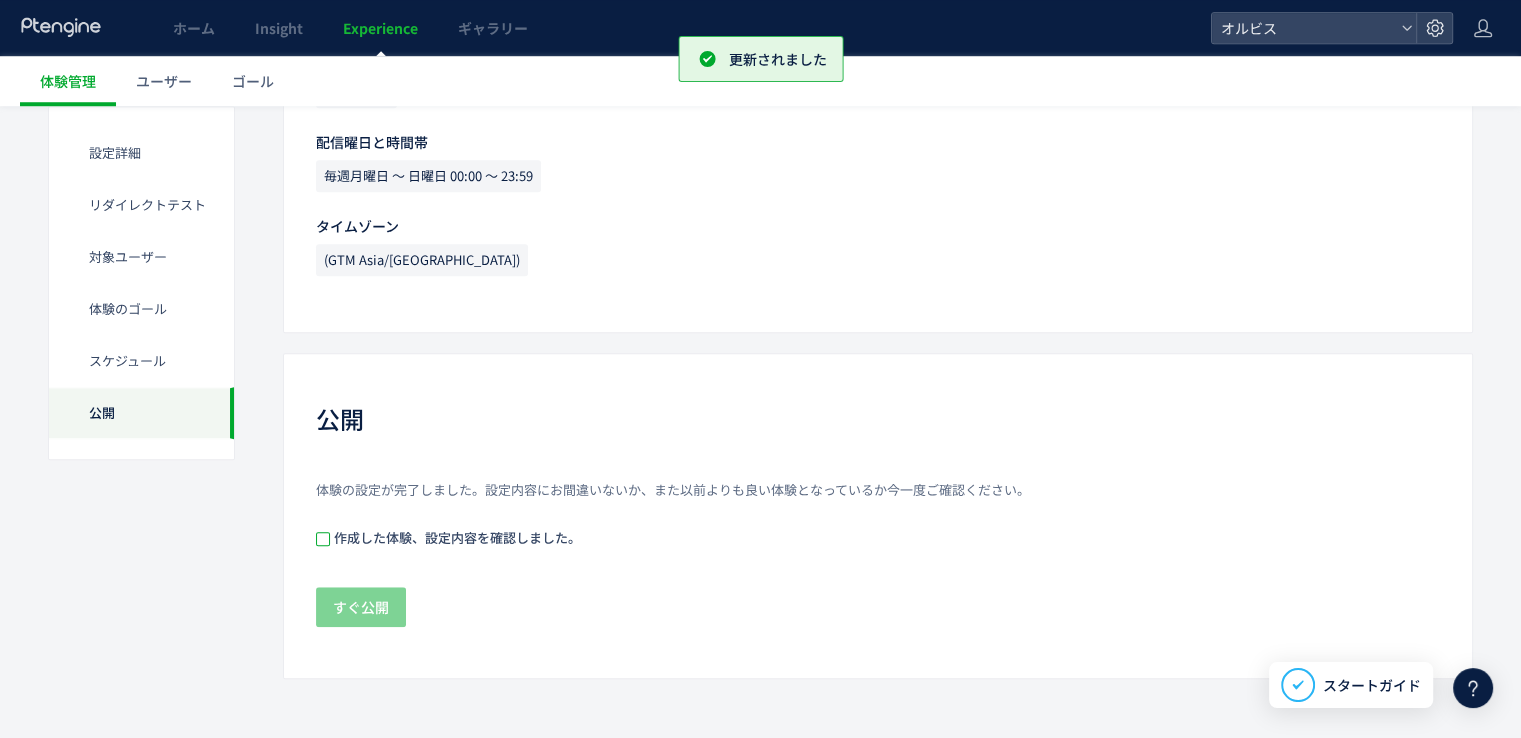 click at bounding box center [323, 539] 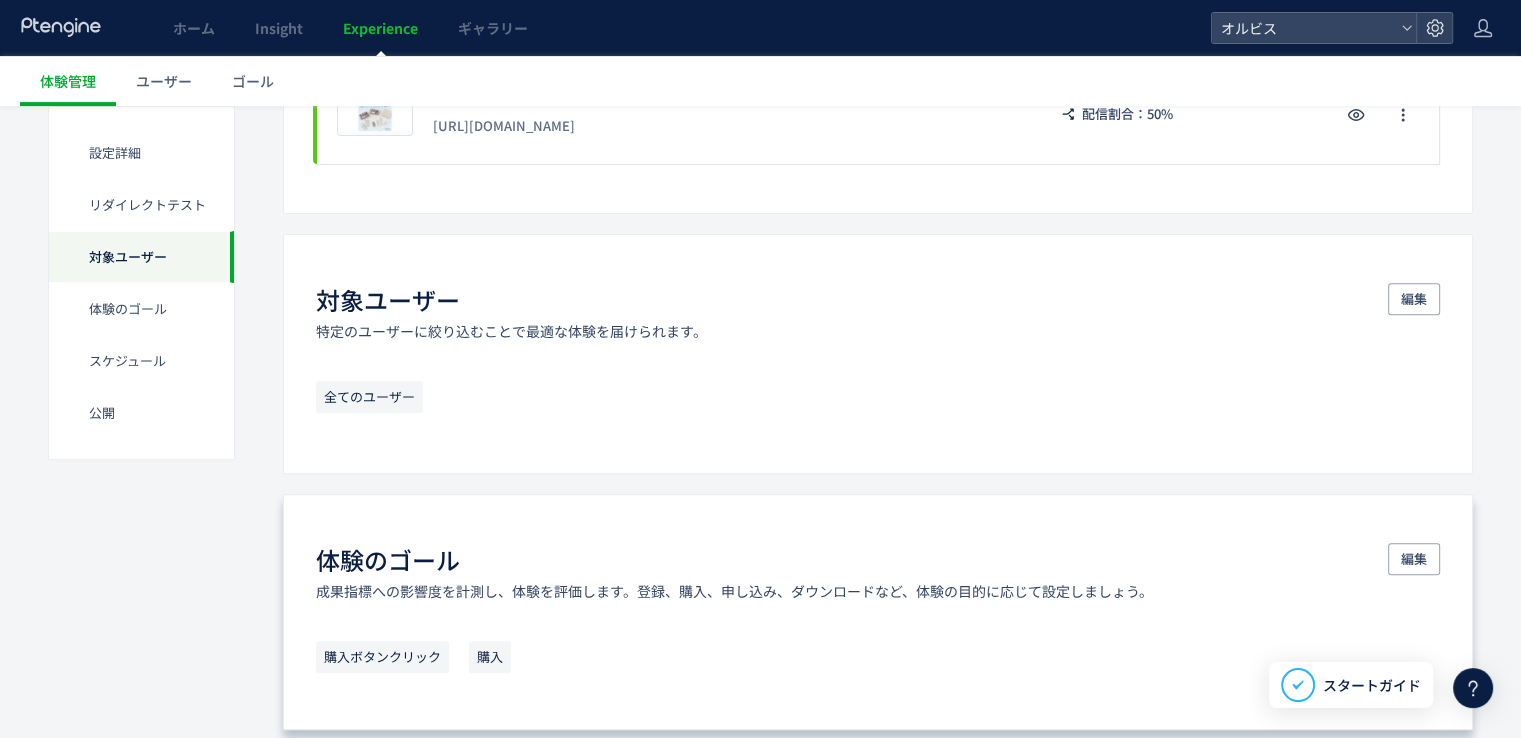 scroll, scrollTop: 754, scrollLeft: 0, axis: vertical 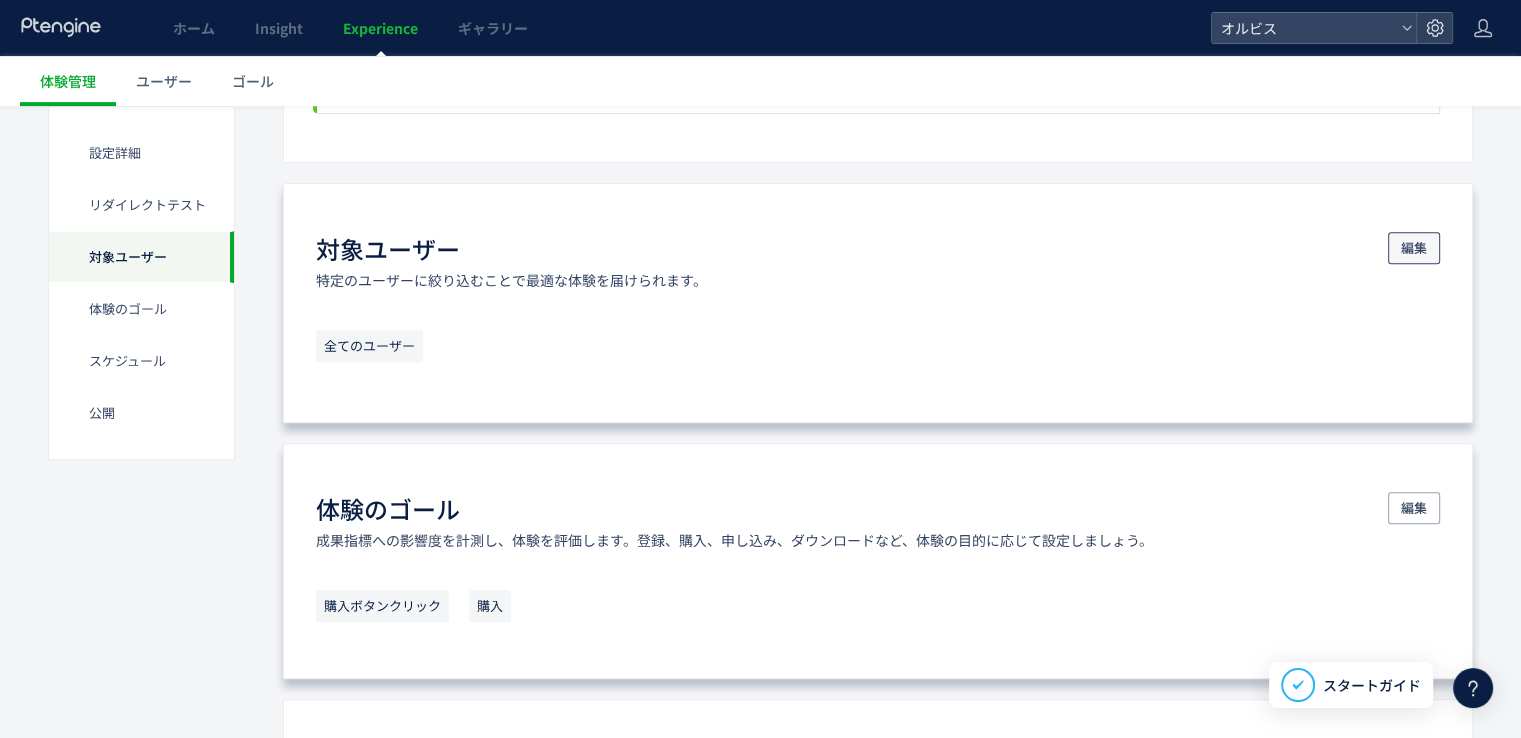 click on "編集" at bounding box center (1414, 248) 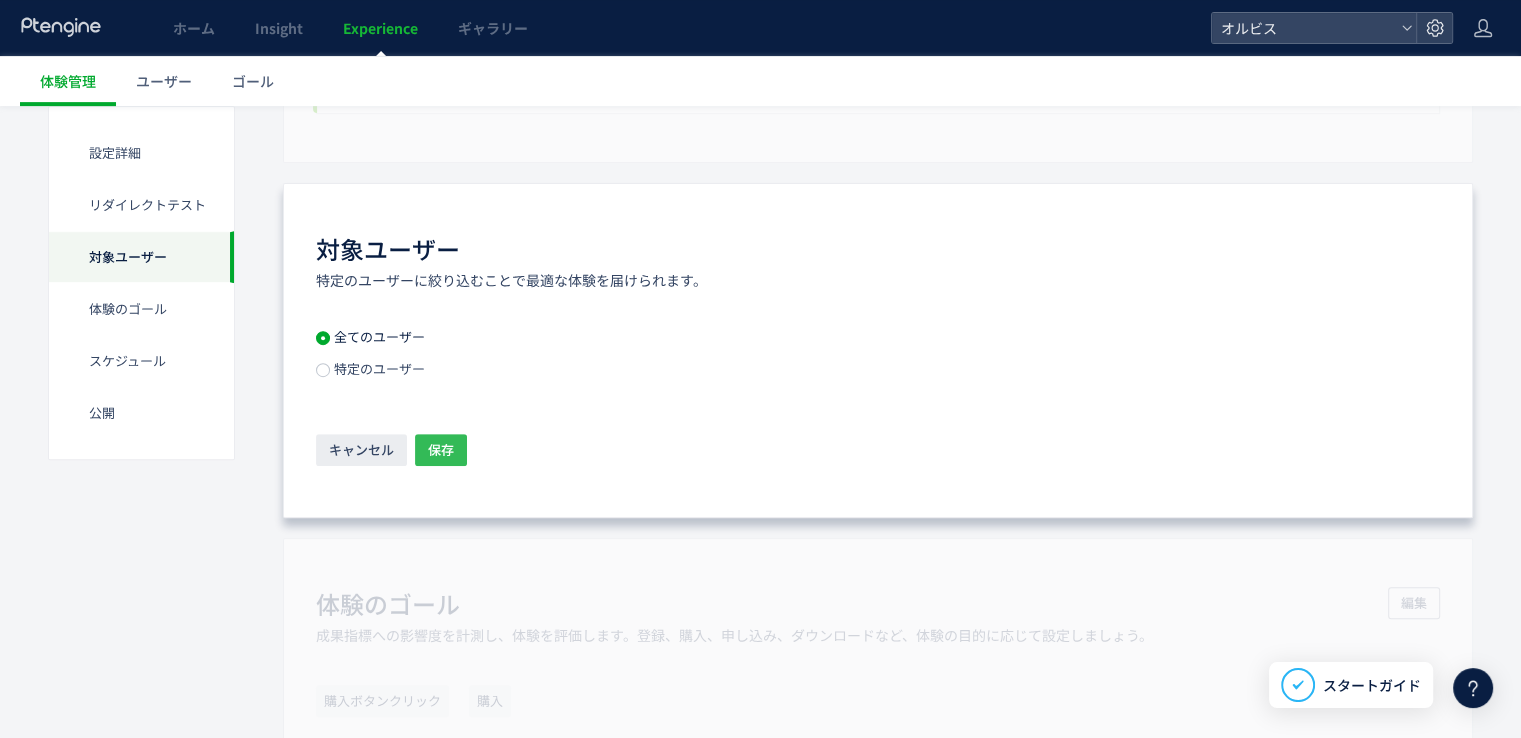 click on "保存" at bounding box center (441, 450) 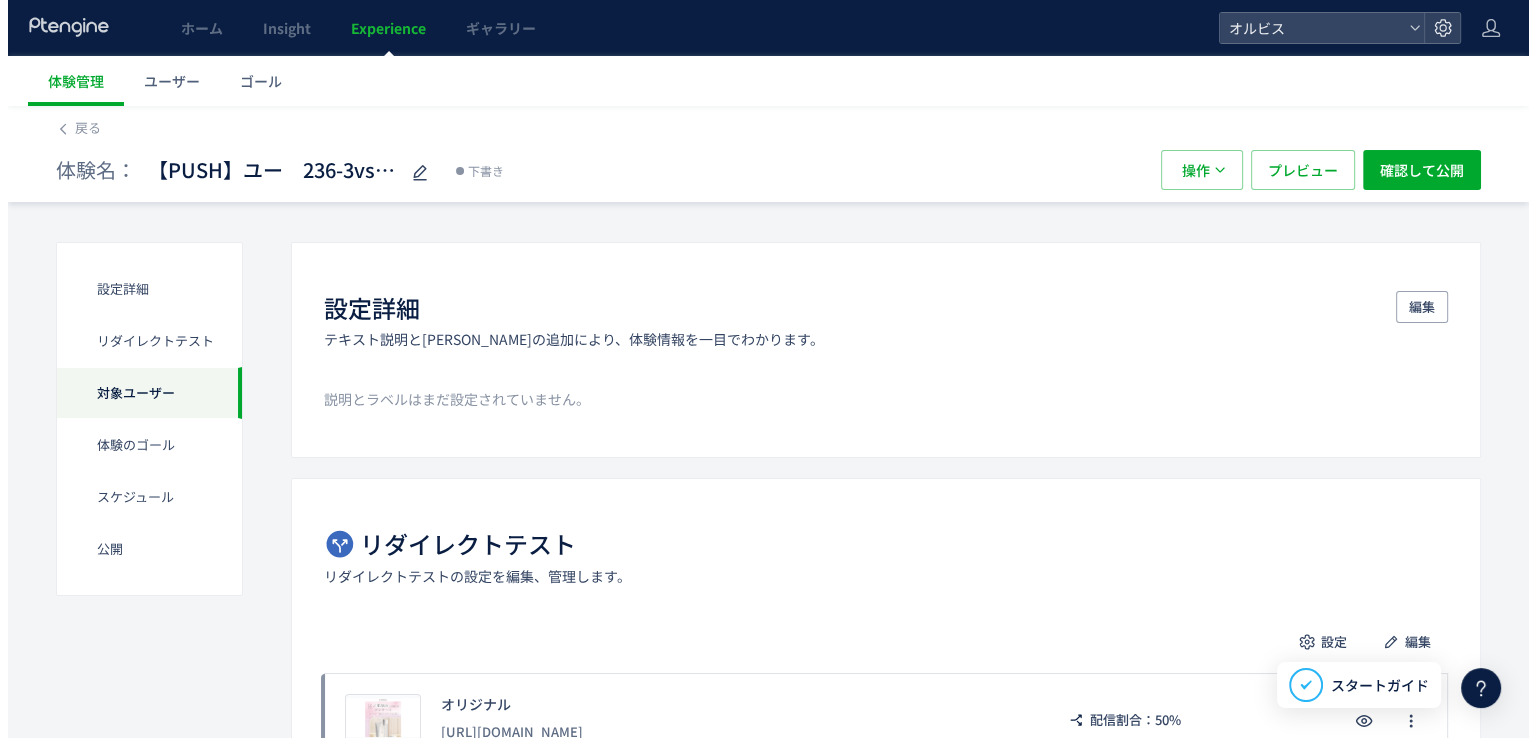 scroll, scrollTop: 1636, scrollLeft: 0, axis: vertical 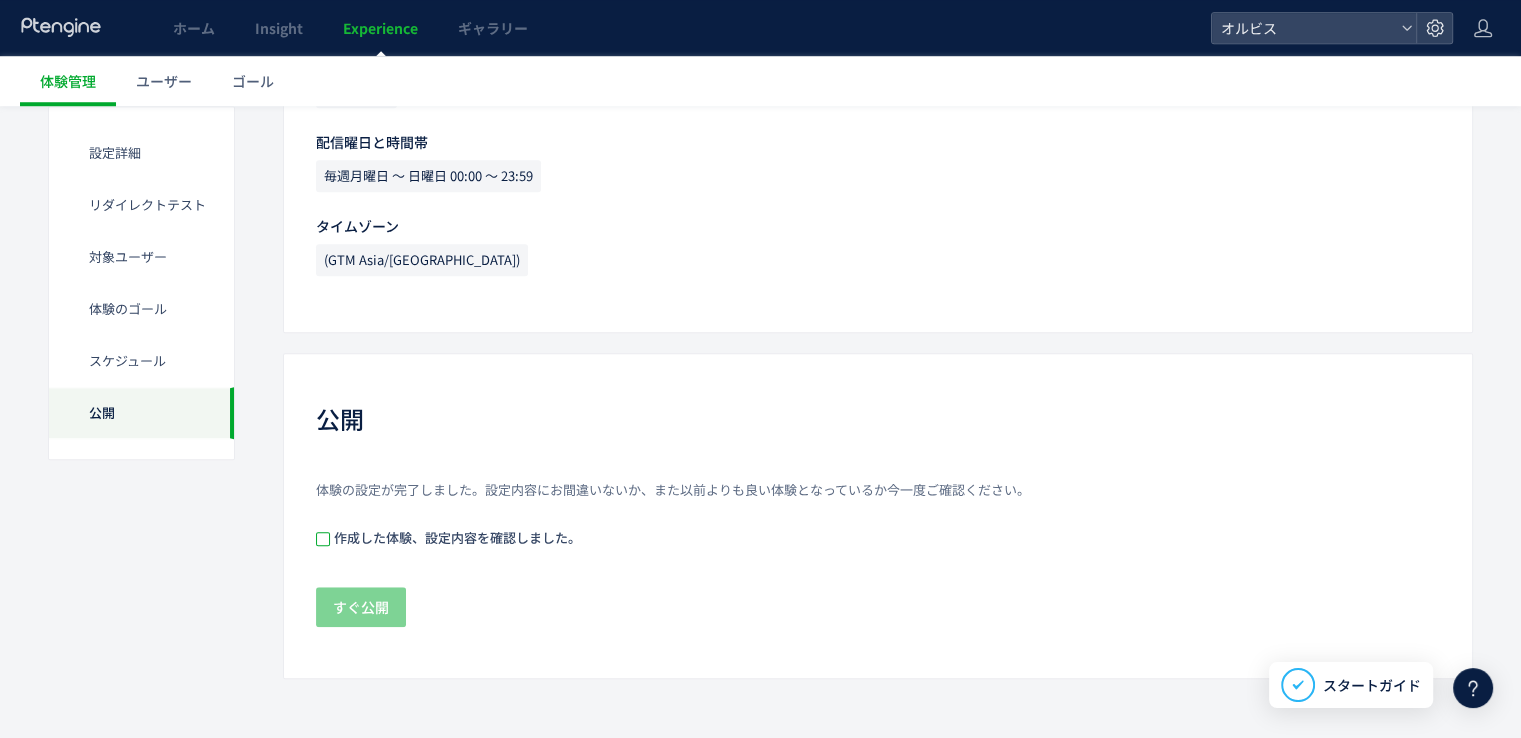 click at bounding box center [323, 539] 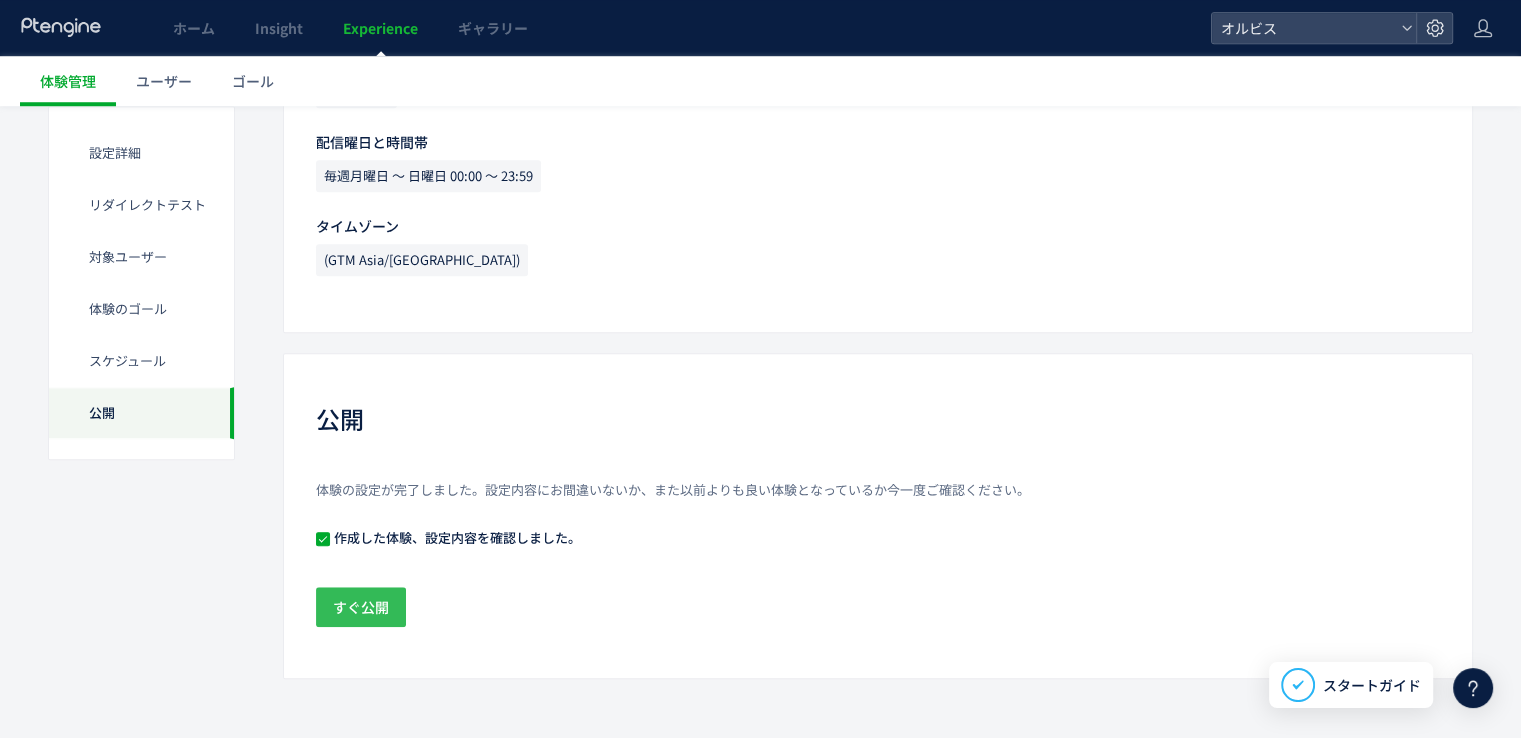 click on "すぐ公開" at bounding box center [361, 607] 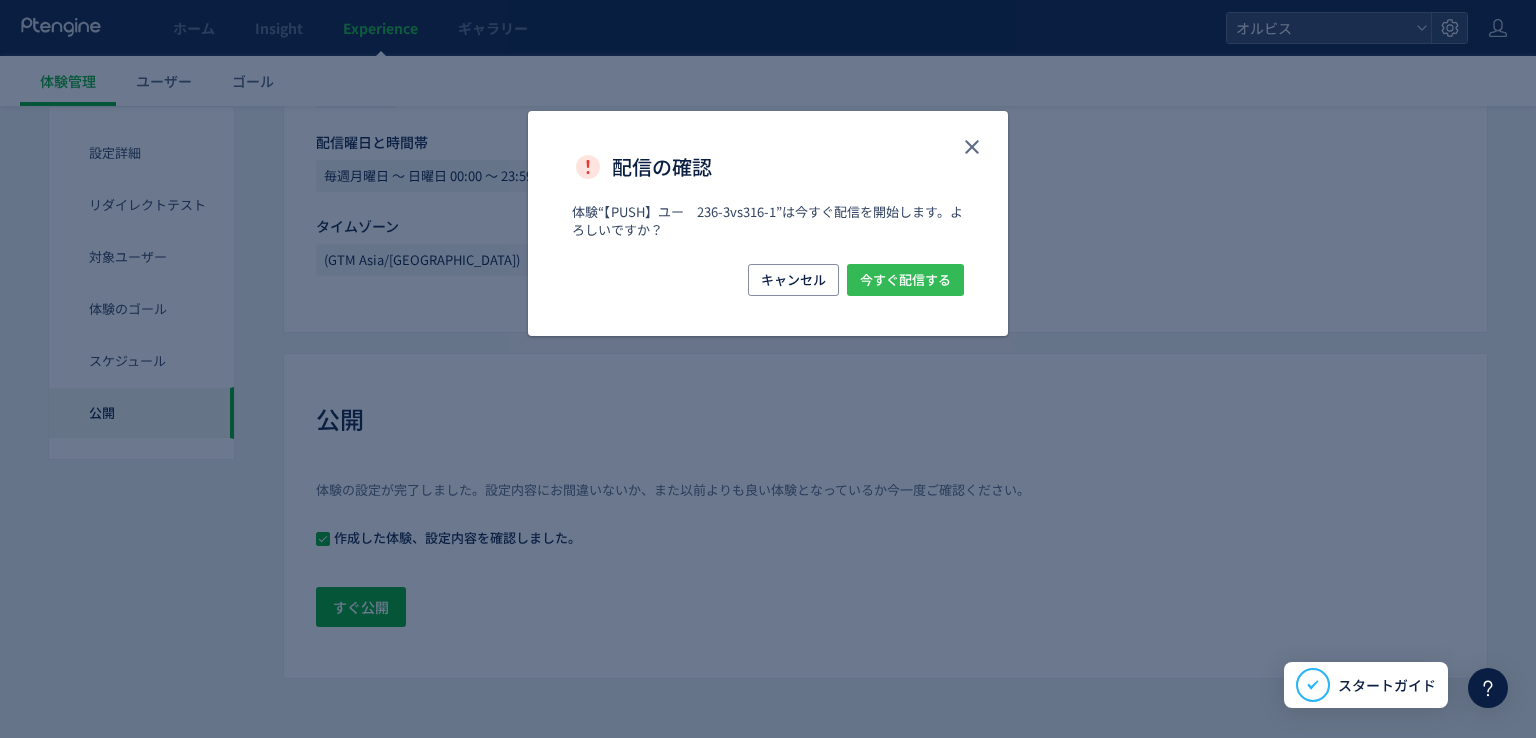 click on "今すぐ配信する" at bounding box center (905, 280) 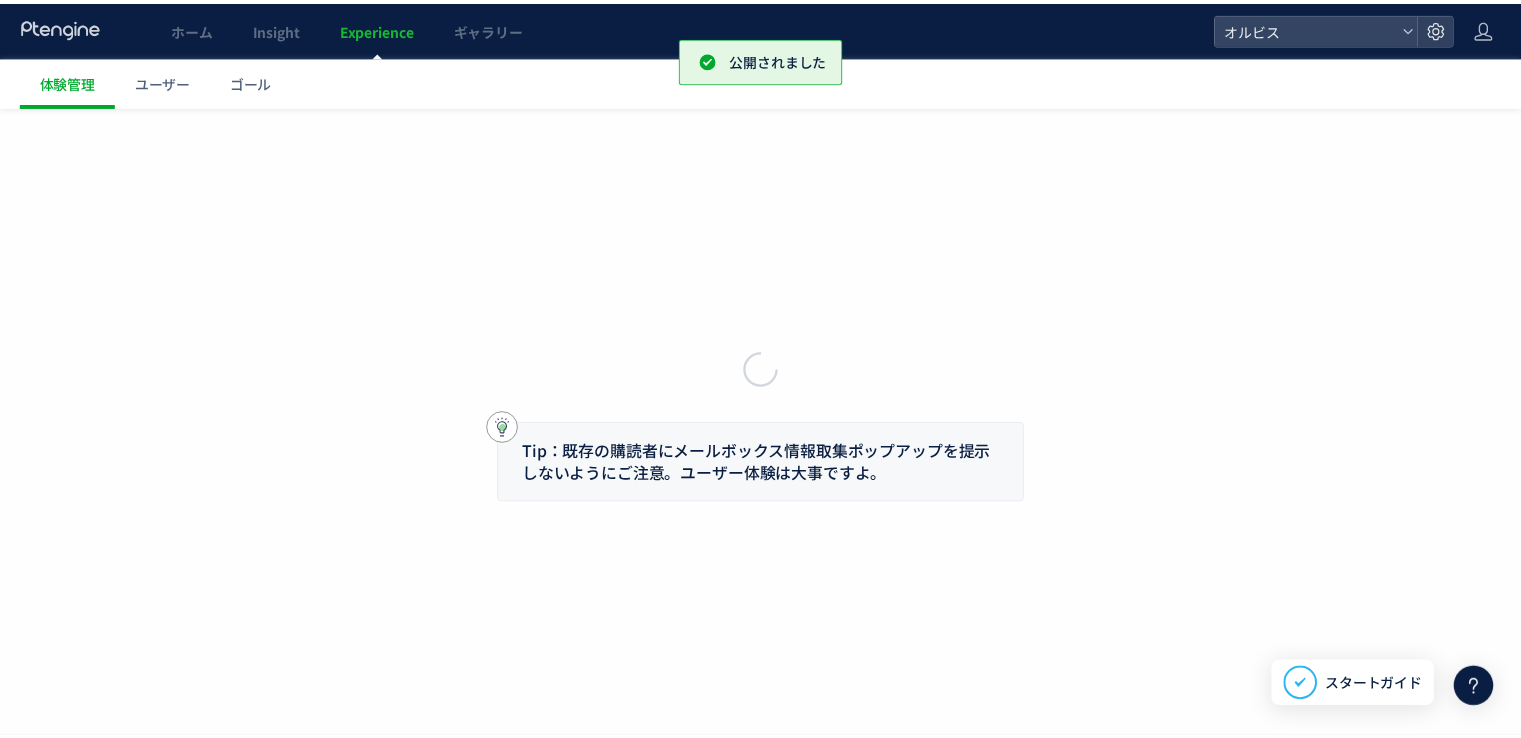 scroll, scrollTop: 0, scrollLeft: 0, axis: both 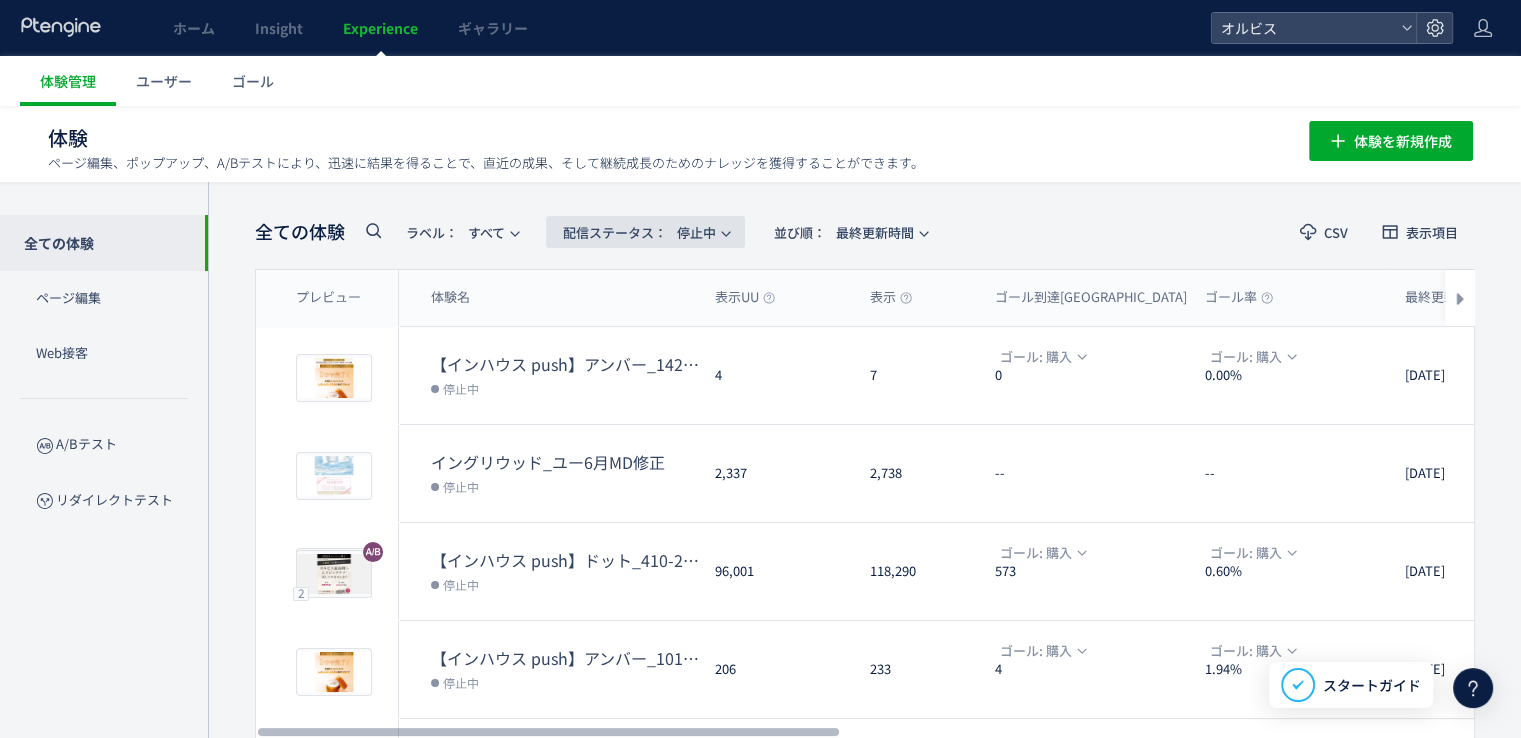 click on "配信ステータス​：" at bounding box center [615, 232] 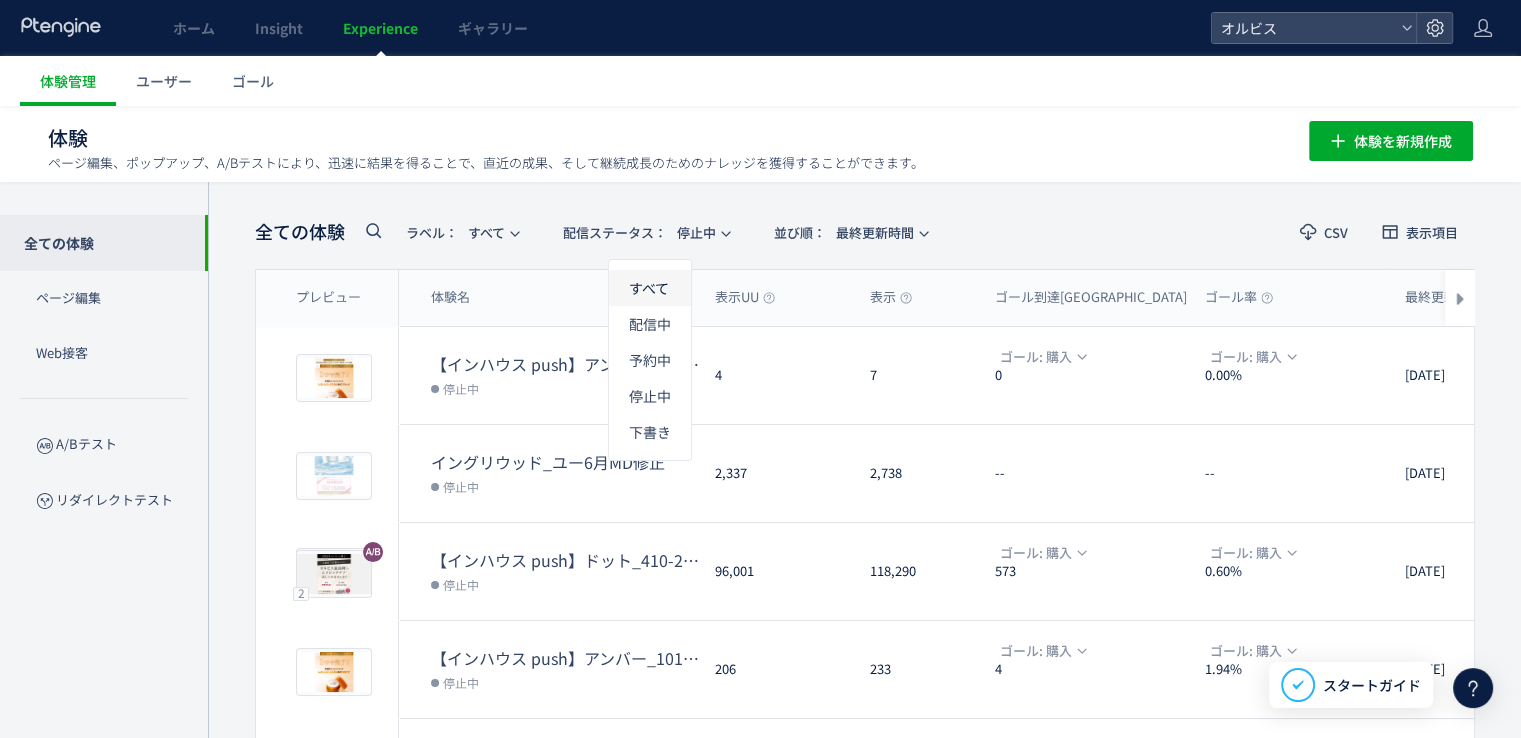 click on "すべて" 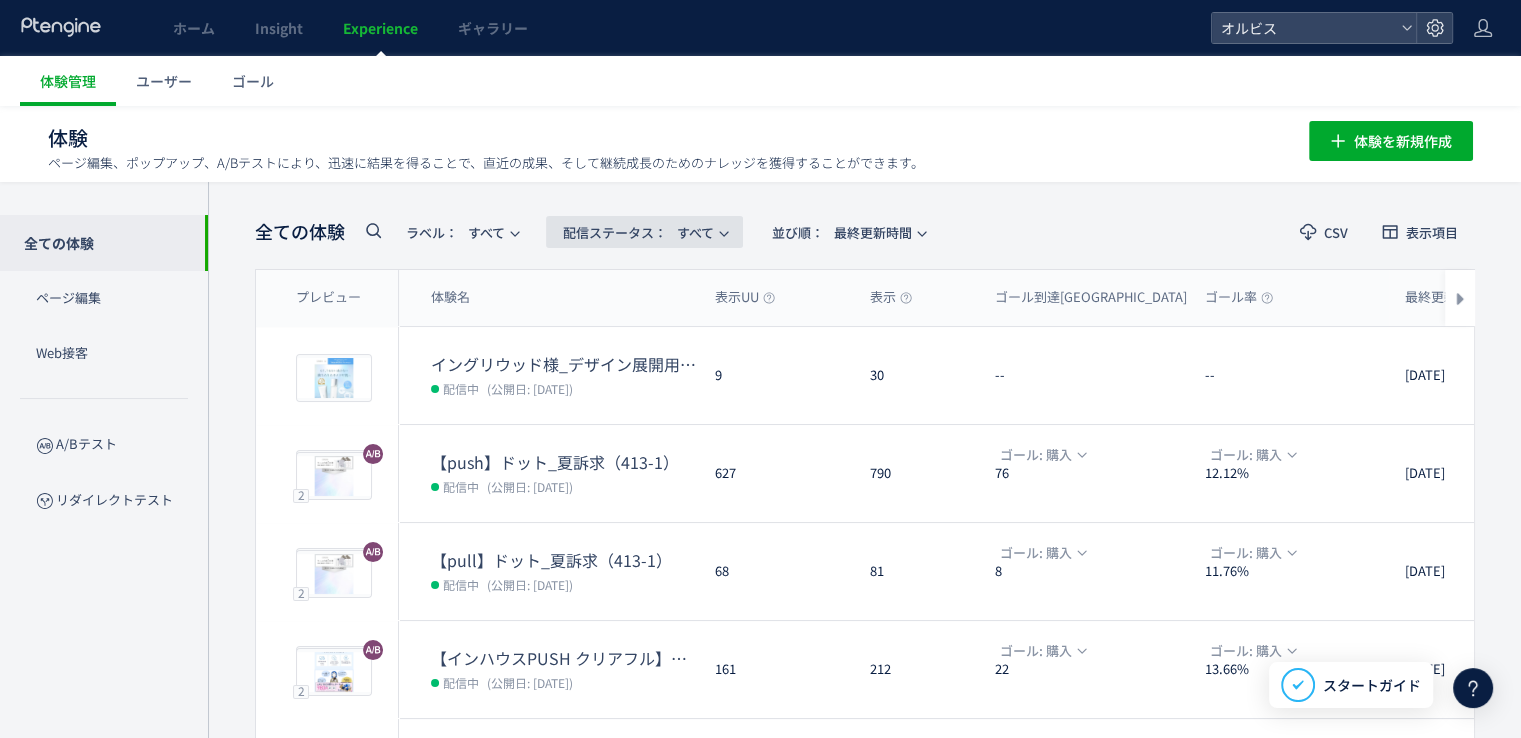 click on "配信ステータス​：  すべて" 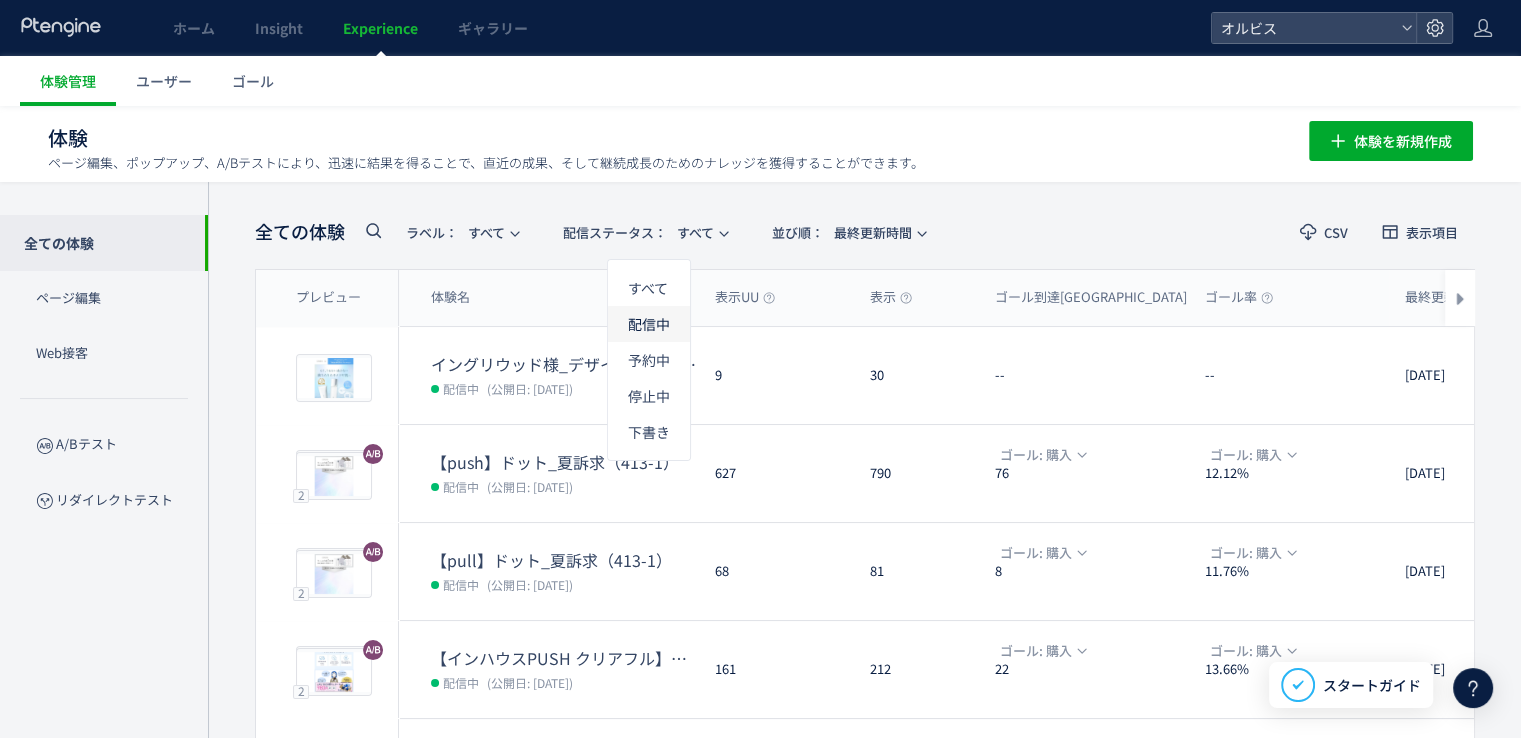 click on "配信中" 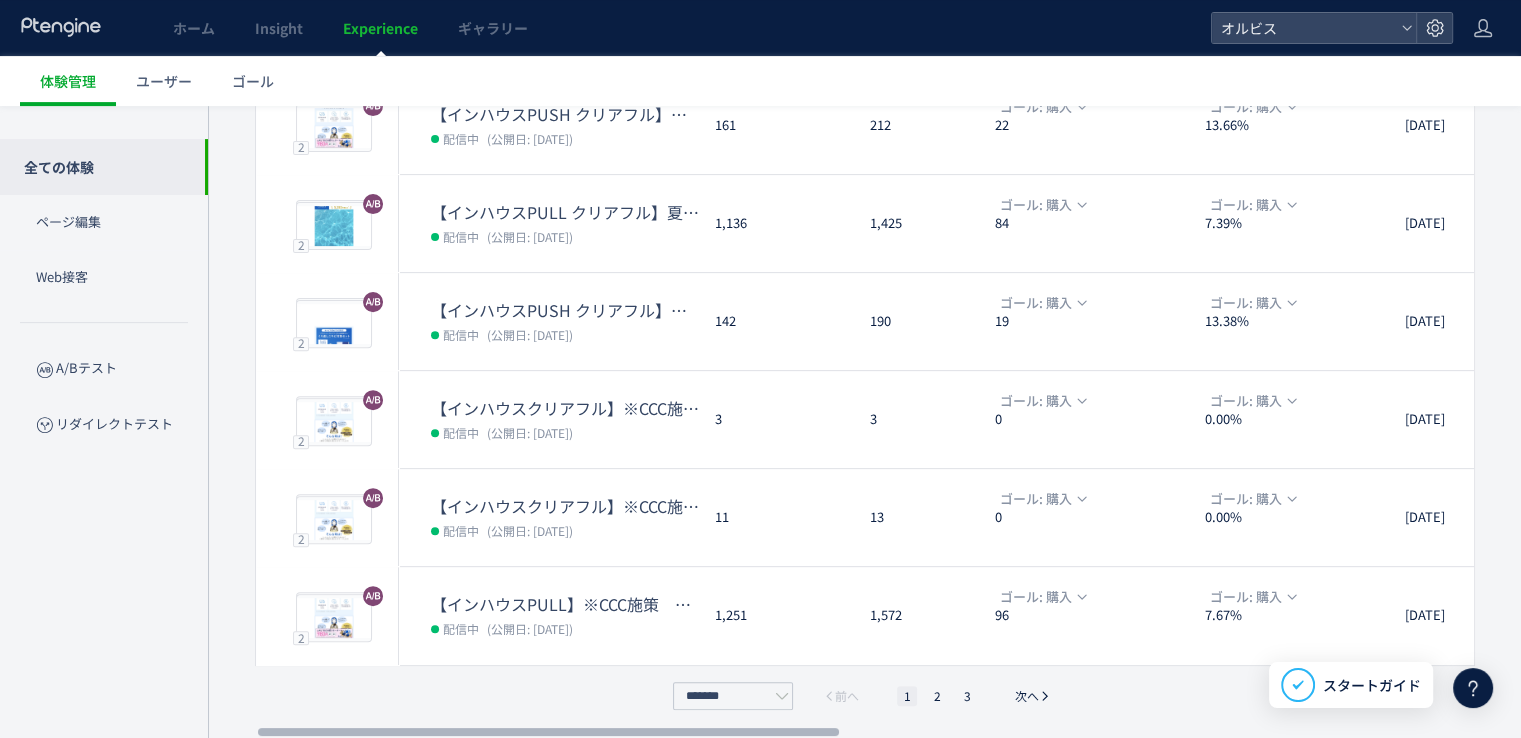 scroll, scrollTop: 0, scrollLeft: 0, axis: both 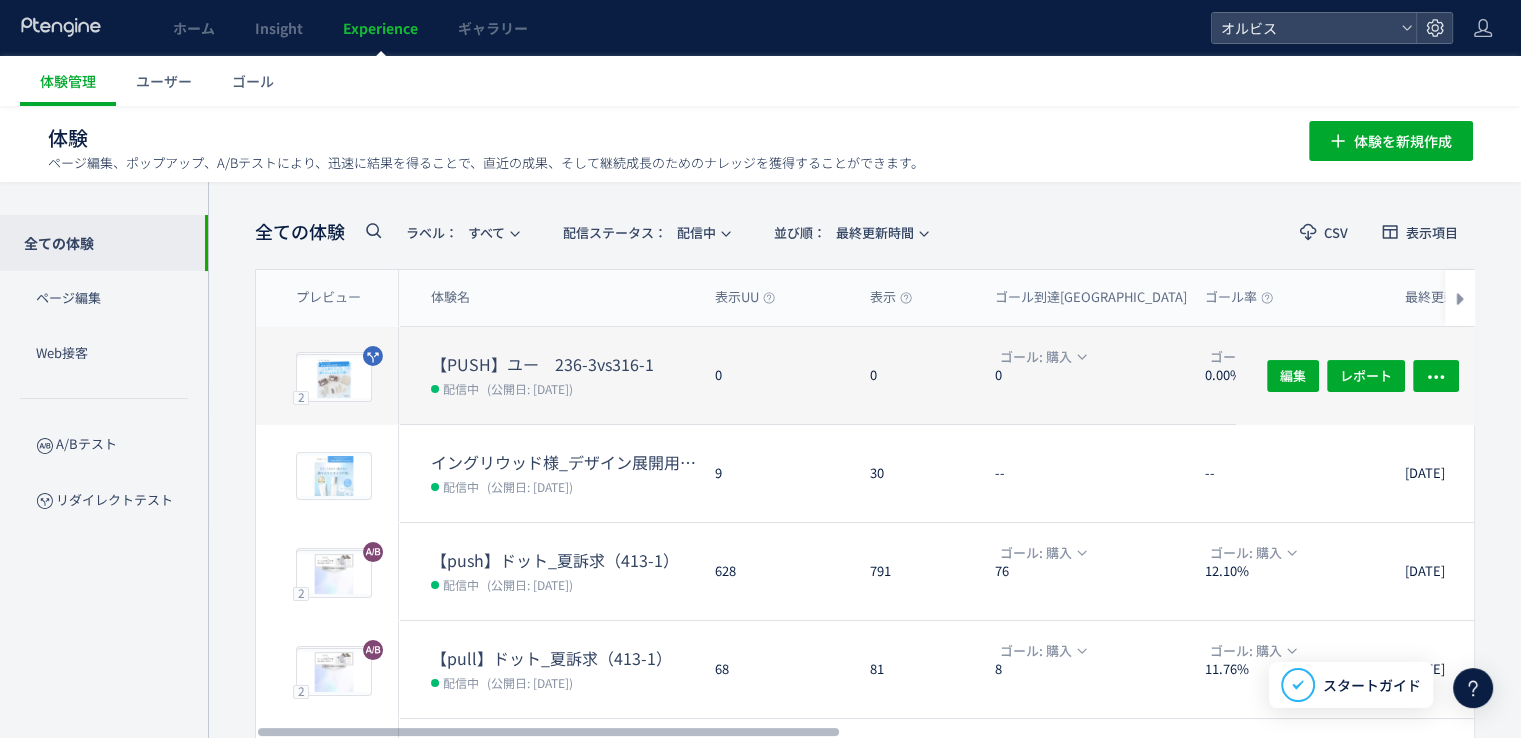 click on "【PUSH】ユー　236-3vs316-1" at bounding box center [565, 364] 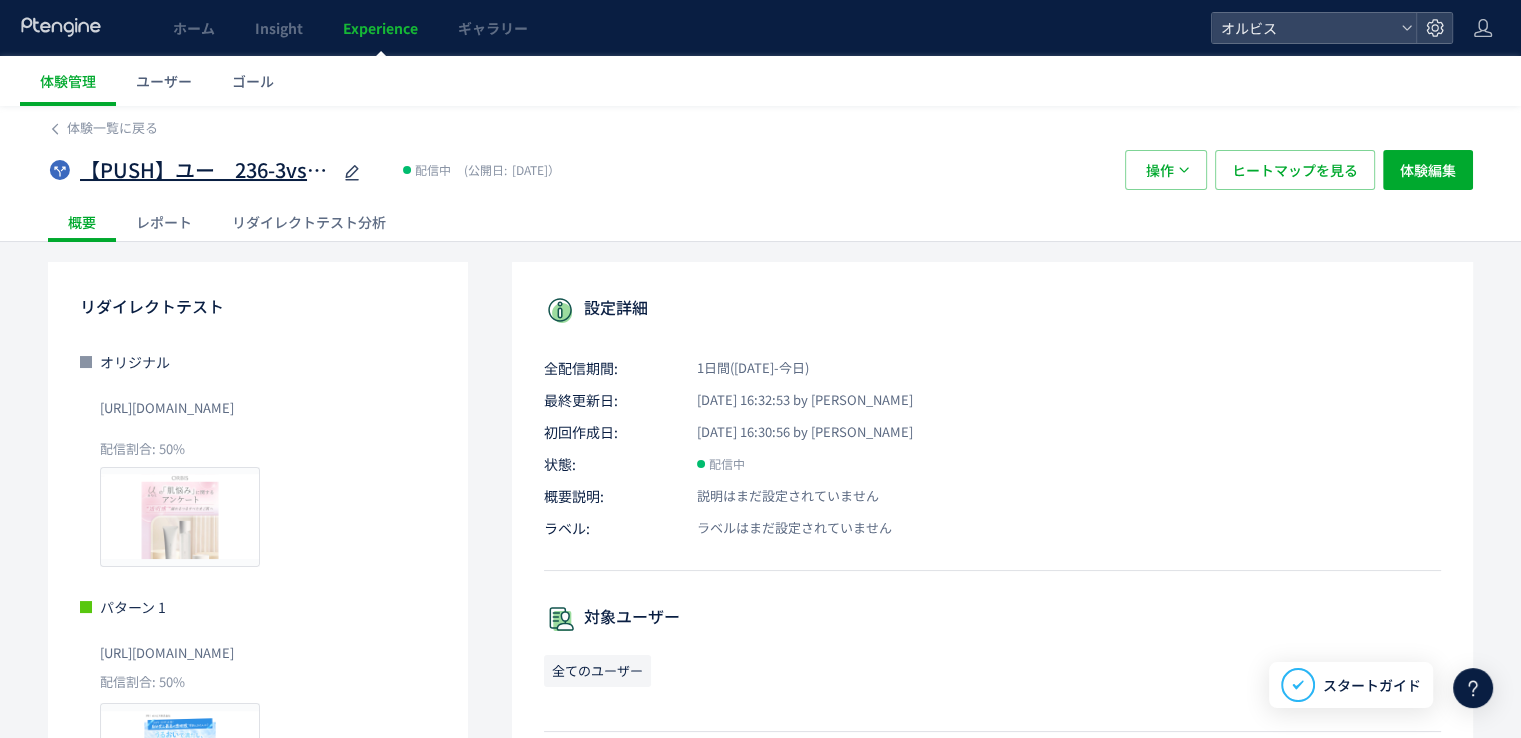 click 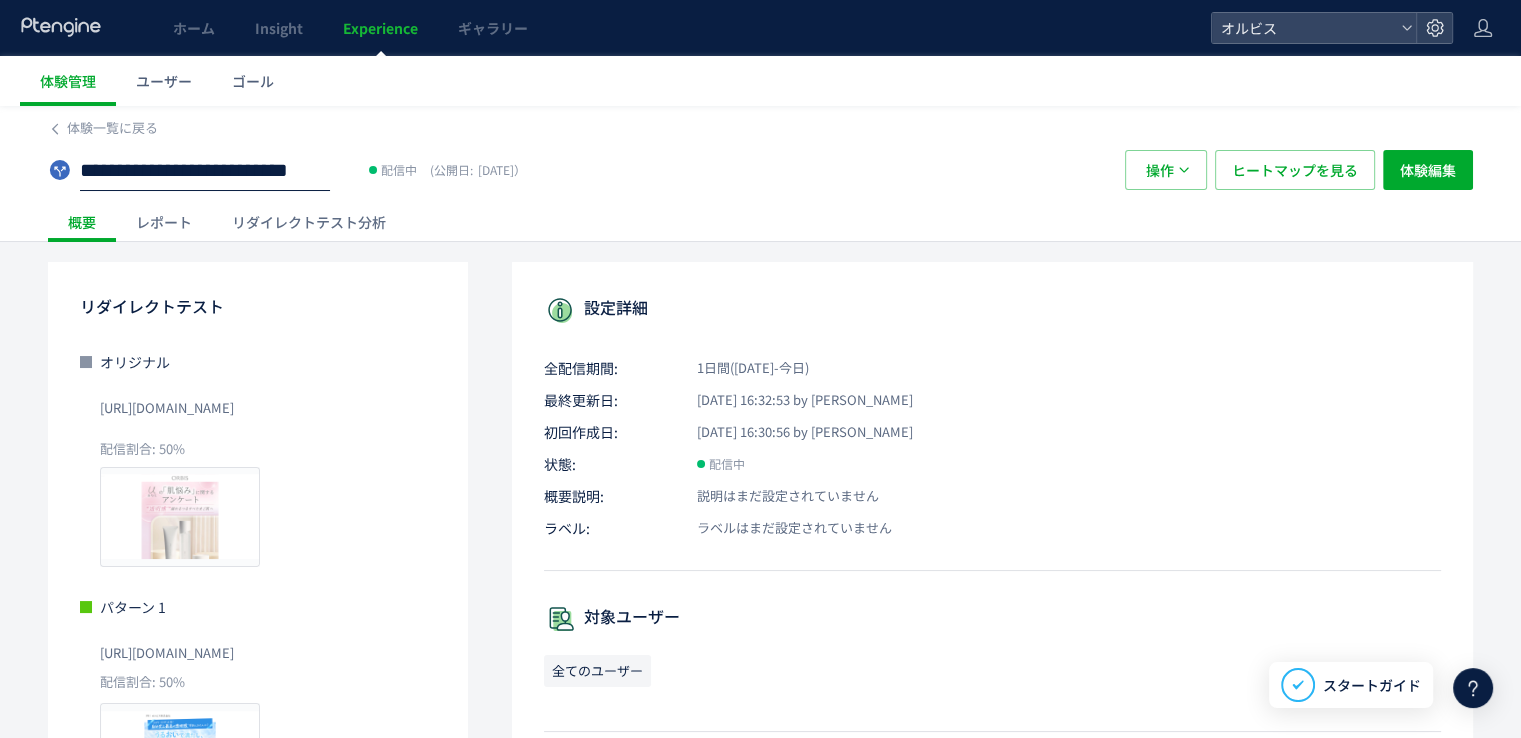 type on "**********" 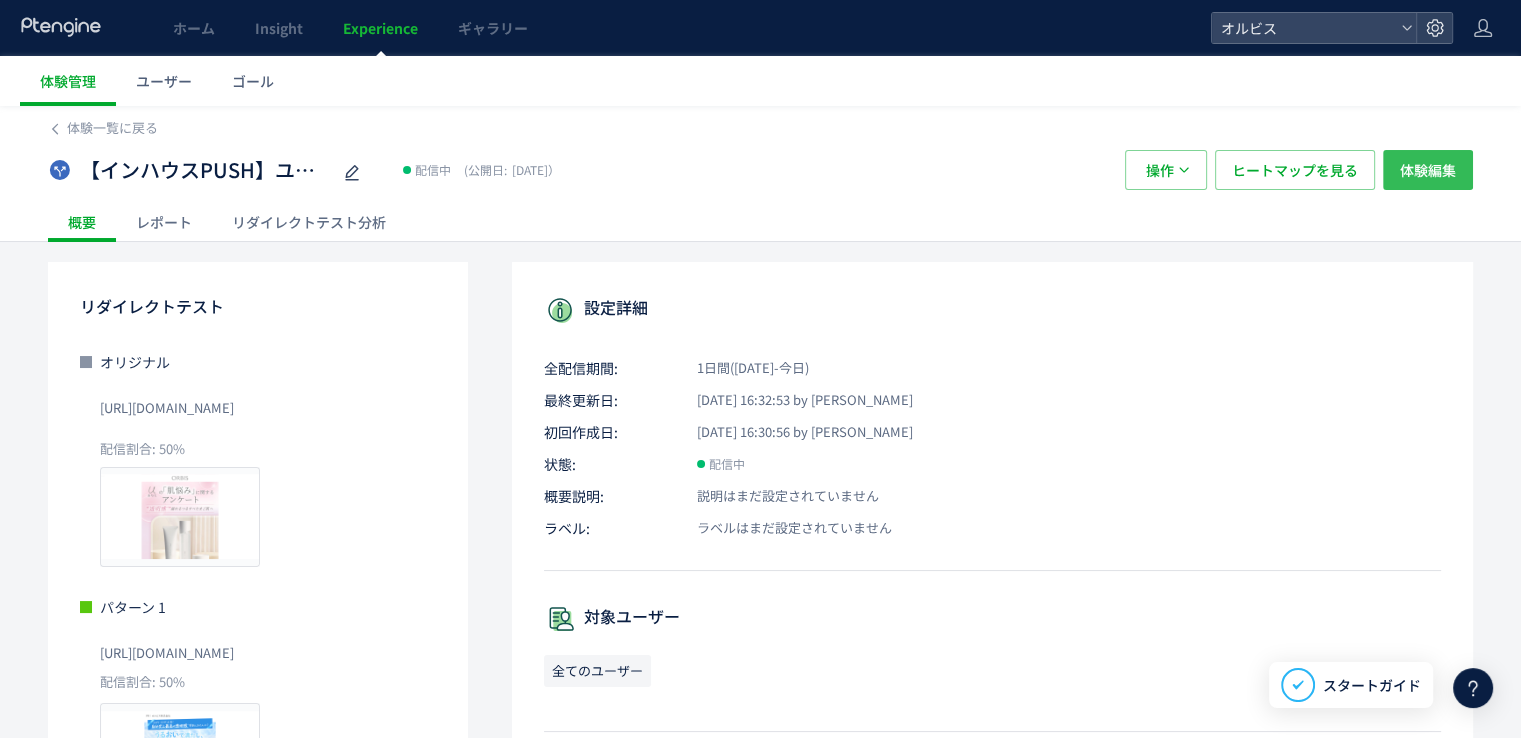 click on "体験編集" at bounding box center [1428, 170] 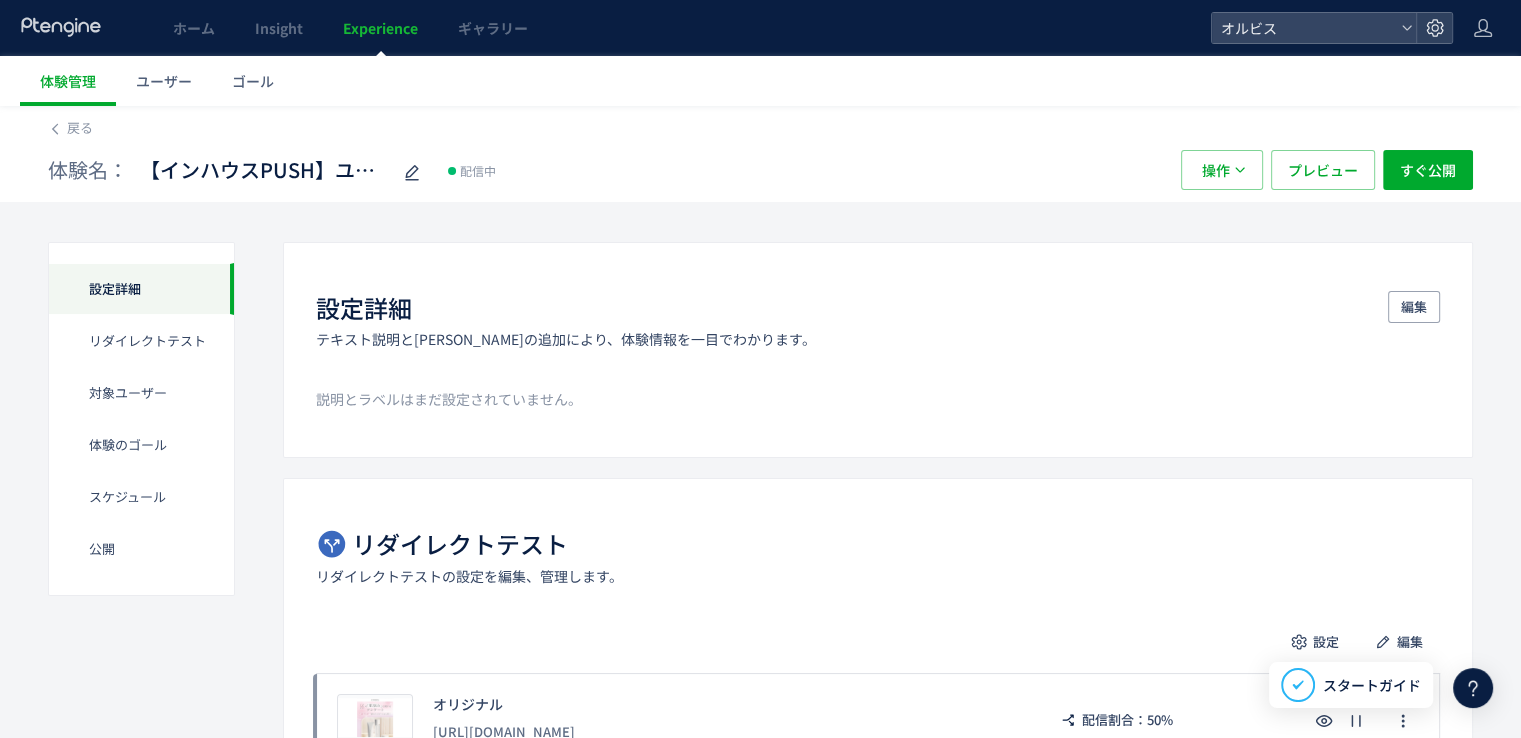 click on "体験管理 ユーザー ゴール" at bounding box center (770, 81) 